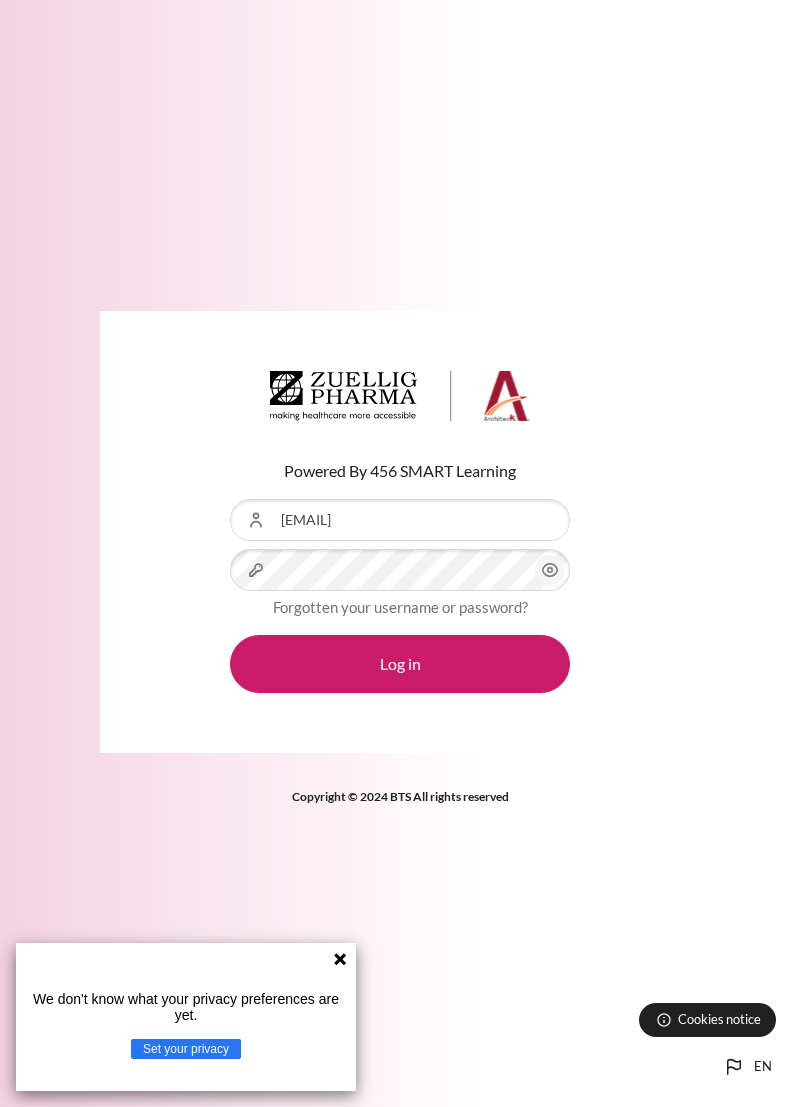 scroll, scrollTop: 0, scrollLeft: 0, axis: both 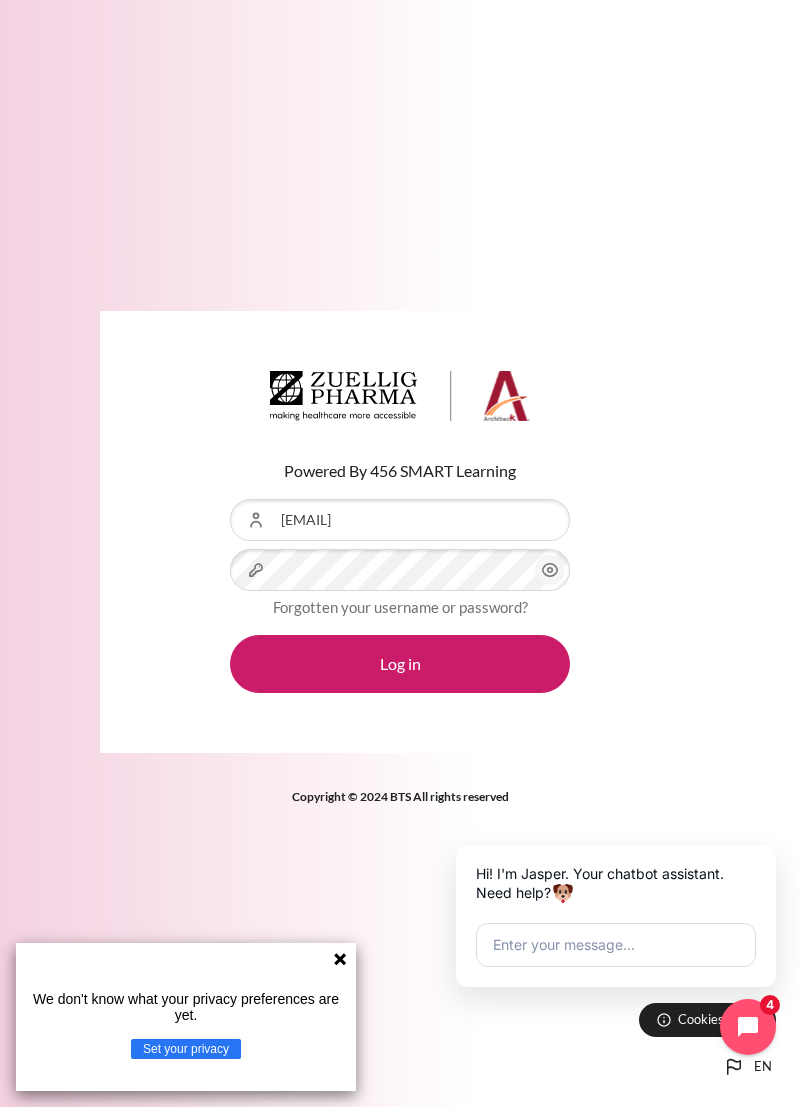 click on "Log in" at bounding box center [400, 664] 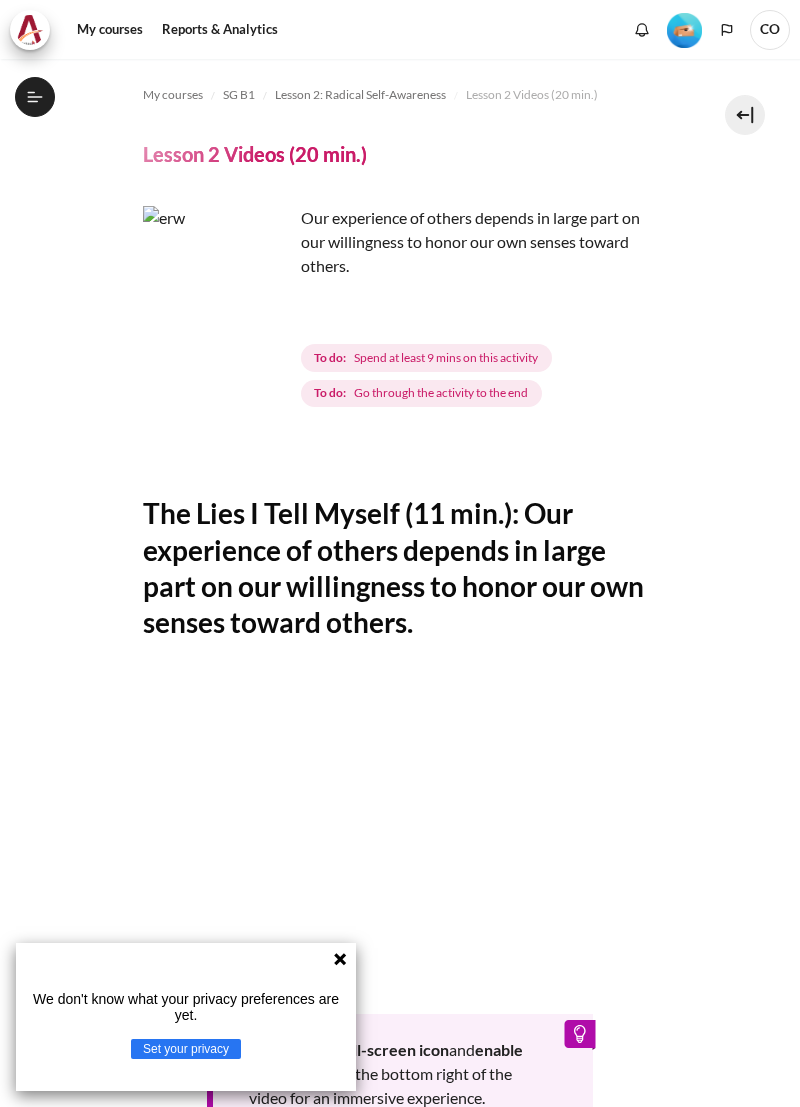 scroll, scrollTop: 0, scrollLeft: 0, axis: both 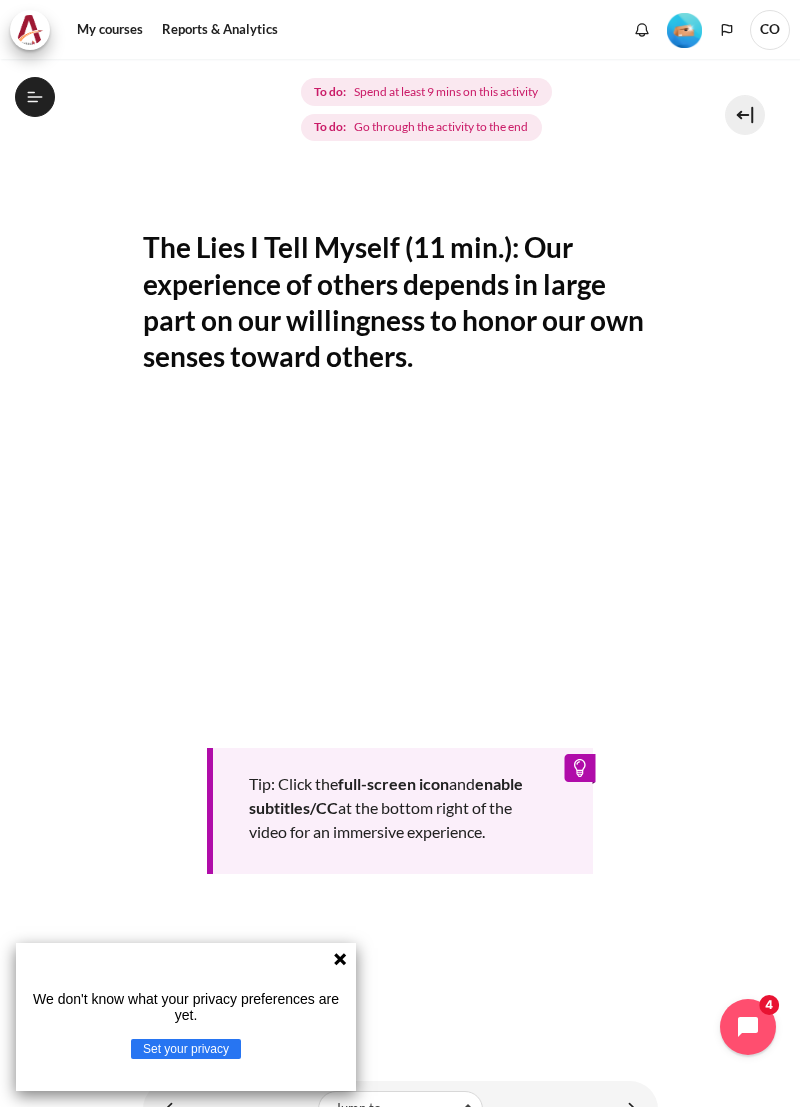 click 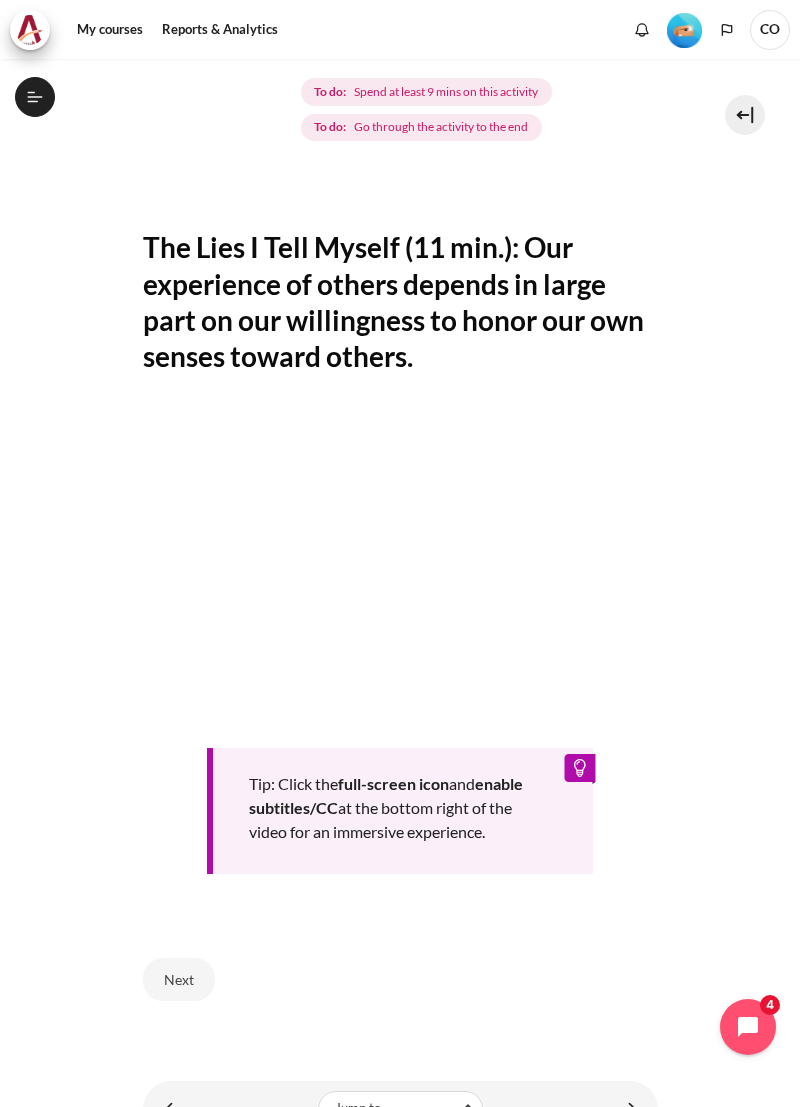 scroll, scrollTop: 66, scrollLeft: 0, axis: vertical 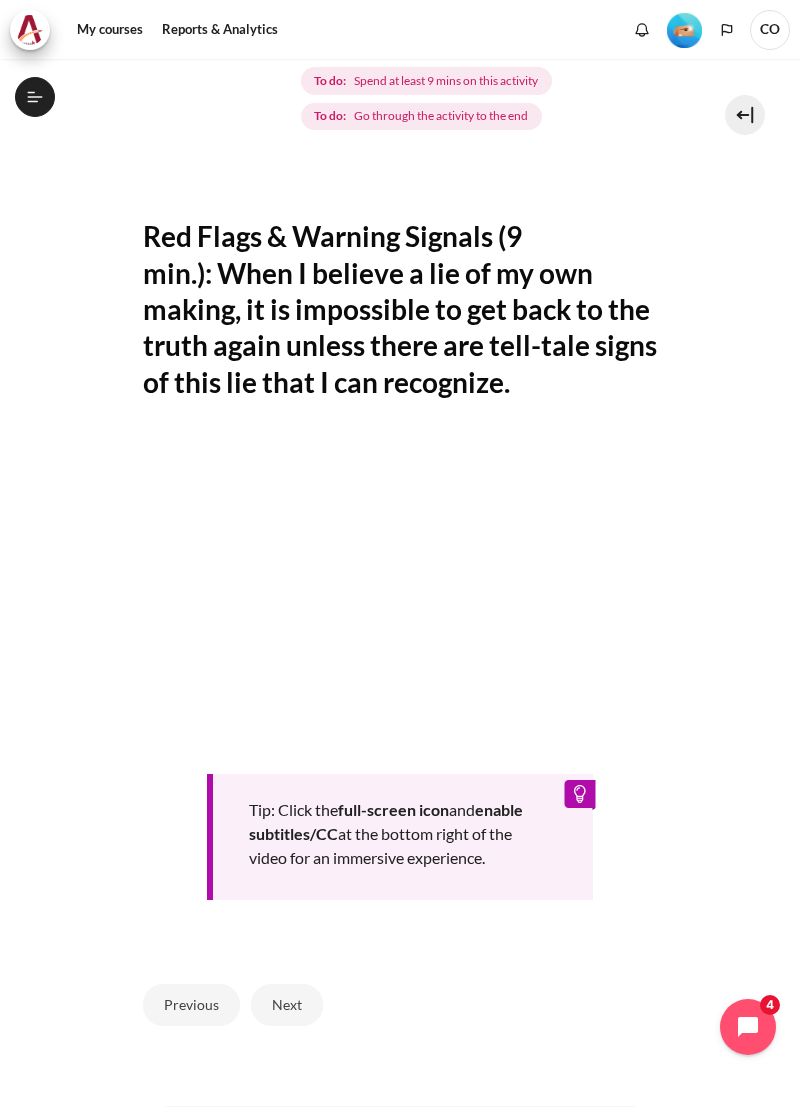 click on "My courses
SG B1
Lesson 2: Radical Self-Awareness
Lesson 2 Videos (20 min.)
Lesson 2 Videos (20 min.)
Completion requirements" at bounding box center (400, 472) 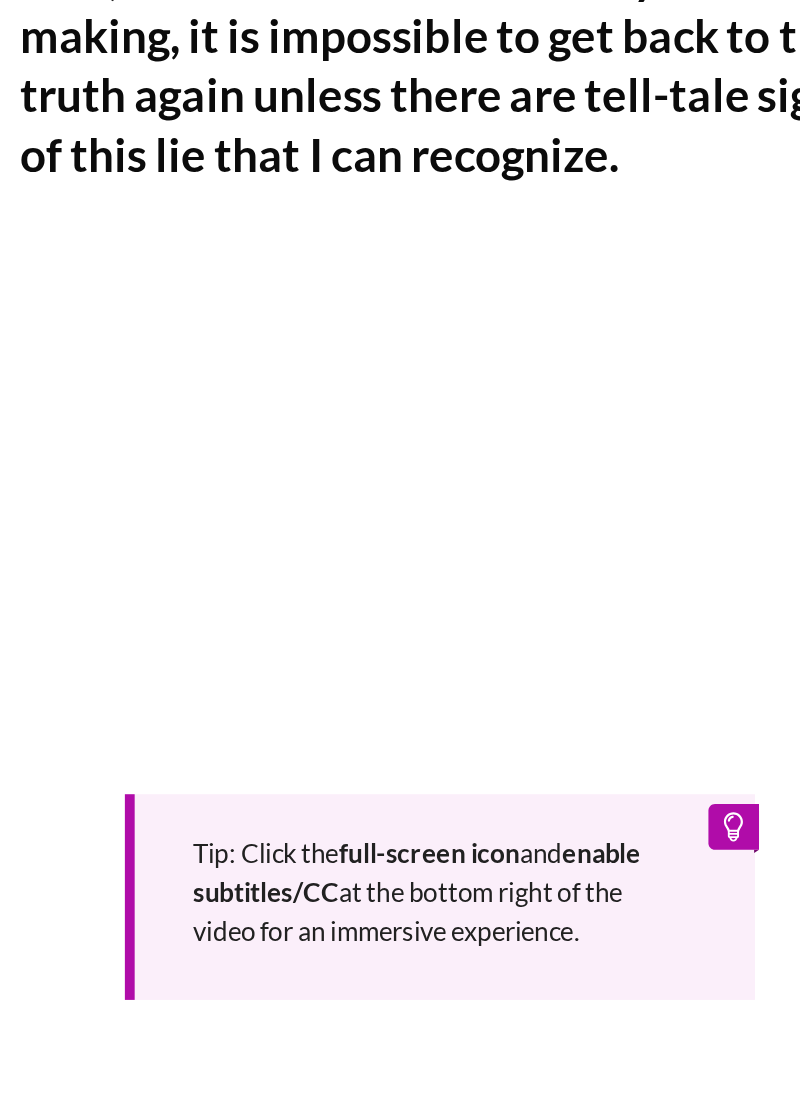 scroll, scrollTop: 303, scrollLeft: 0, axis: vertical 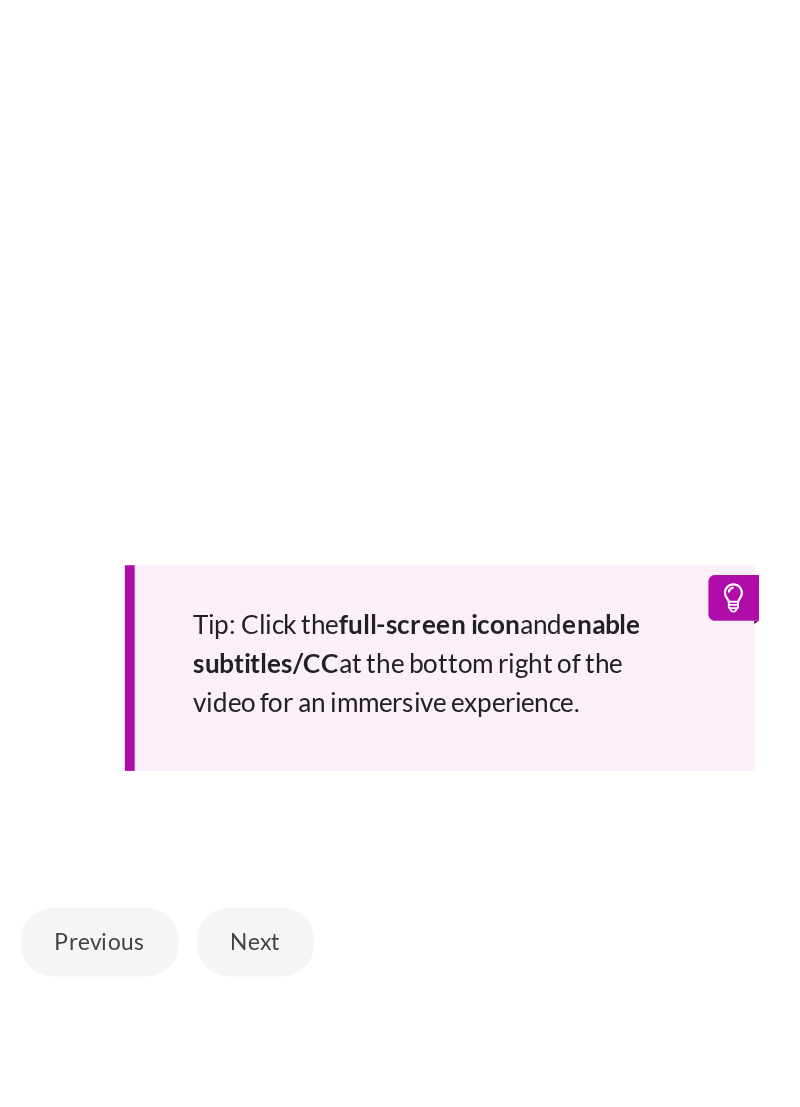 click on "Next" at bounding box center [287, 979] 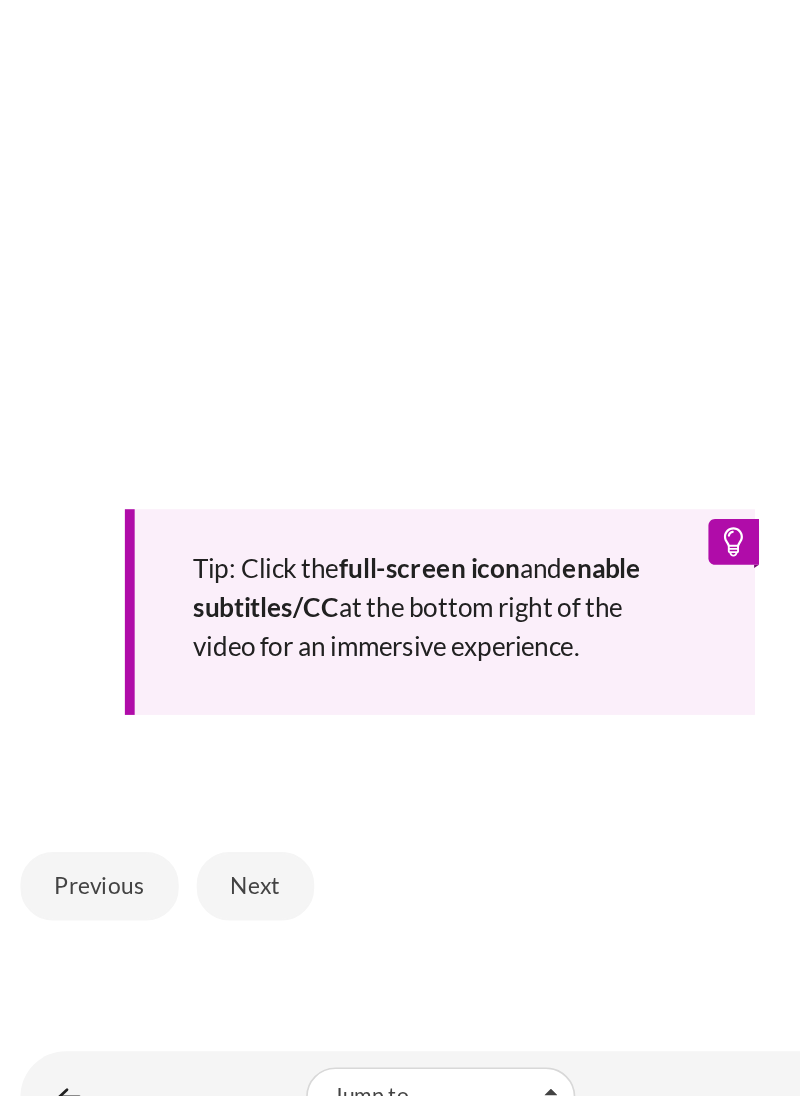 scroll, scrollTop: 45, scrollLeft: 0, axis: vertical 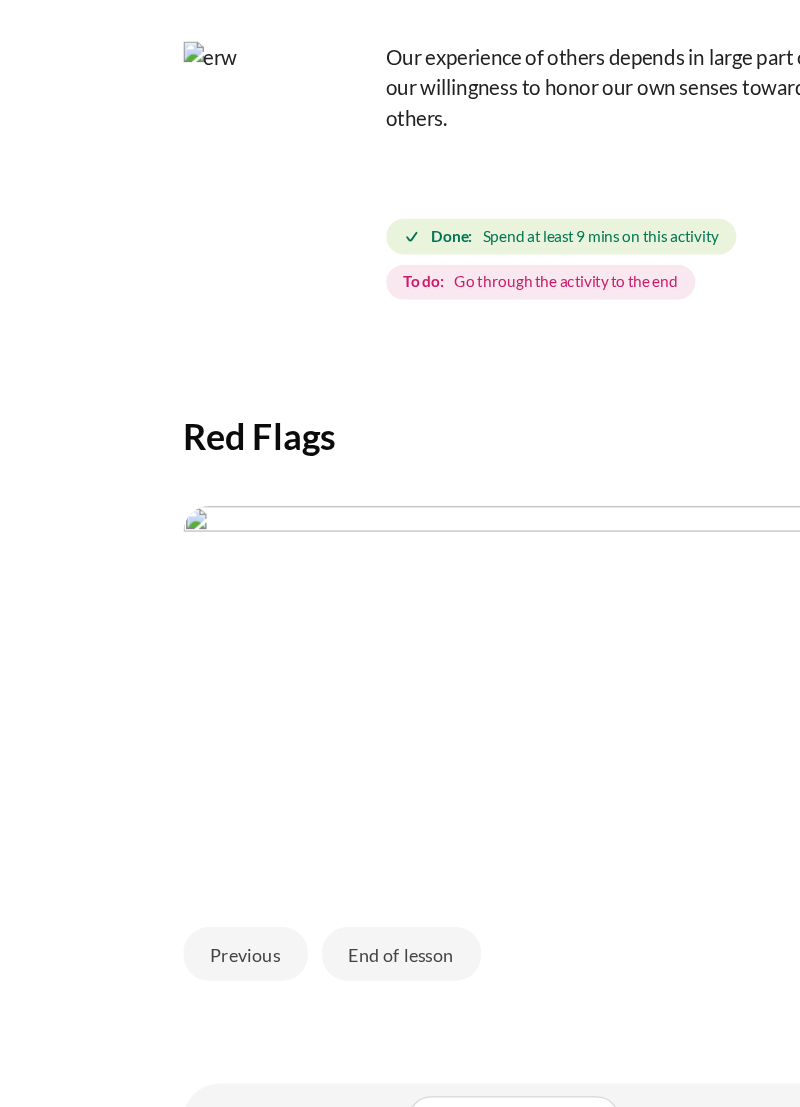 click on "End of lesson" at bounding box center (313, 917) 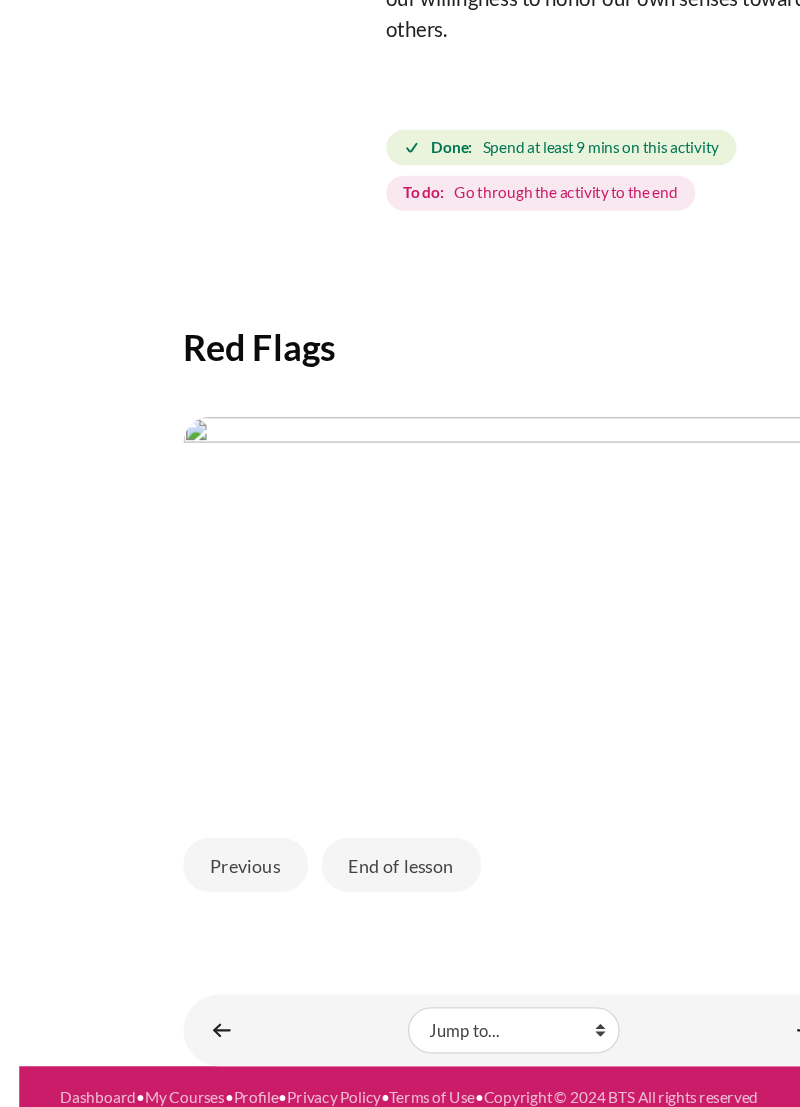 scroll, scrollTop: 5, scrollLeft: 0, axis: vertical 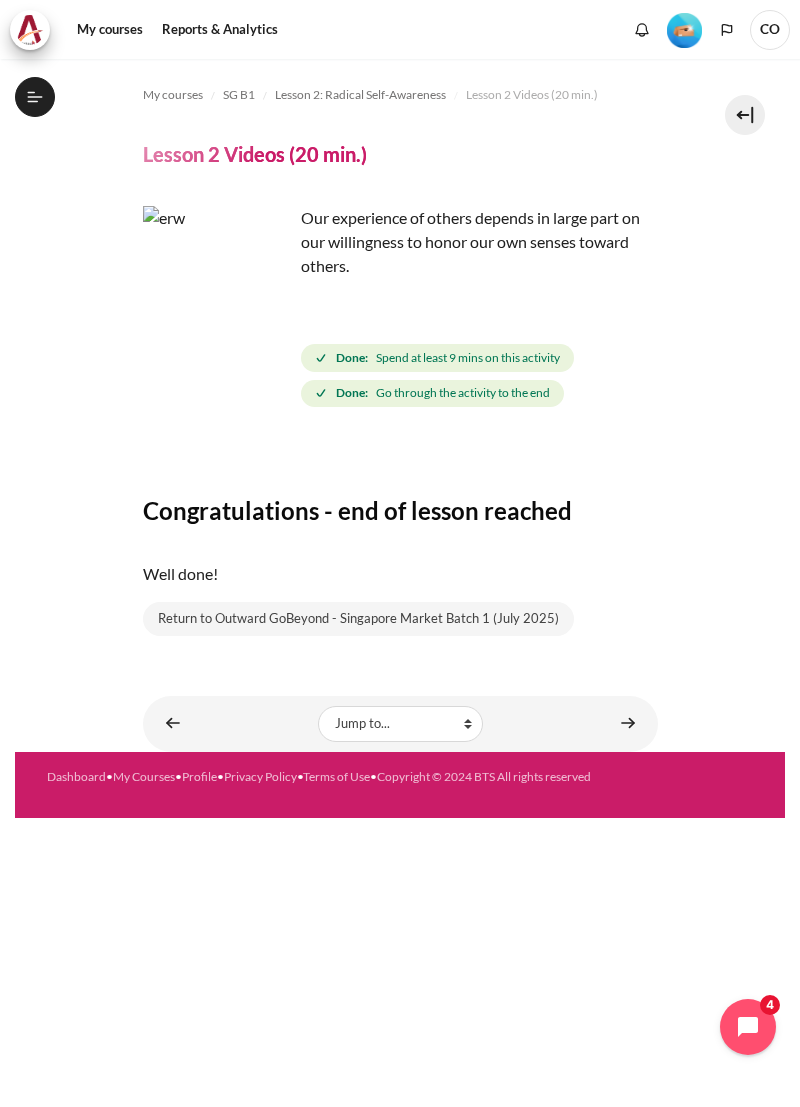 click at bounding box center (628, 723) 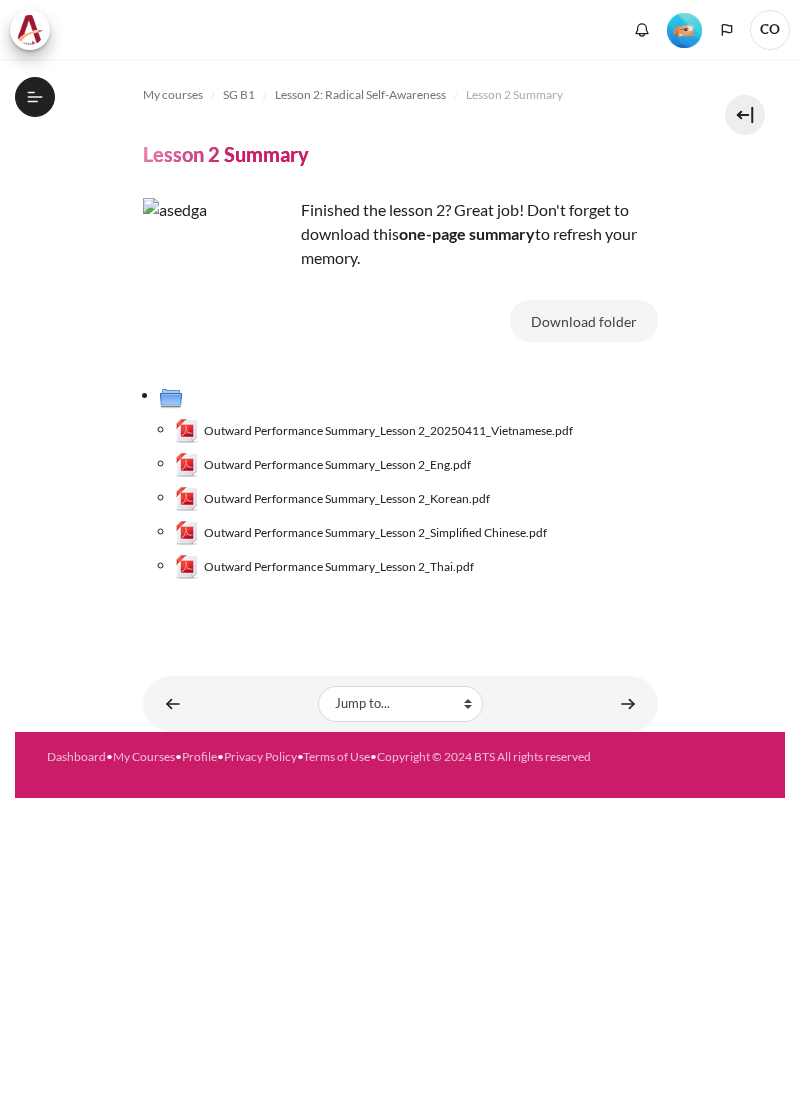scroll, scrollTop: 0, scrollLeft: 0, axis: both 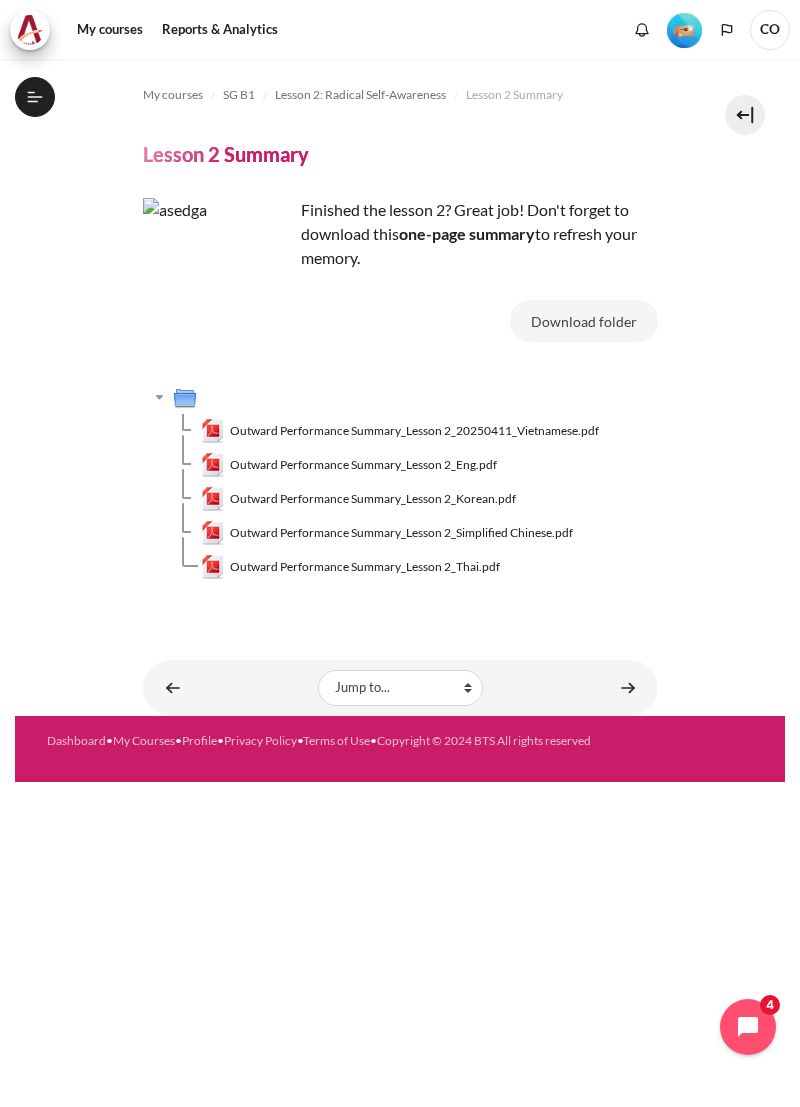 click at bounding box center (628, 687) 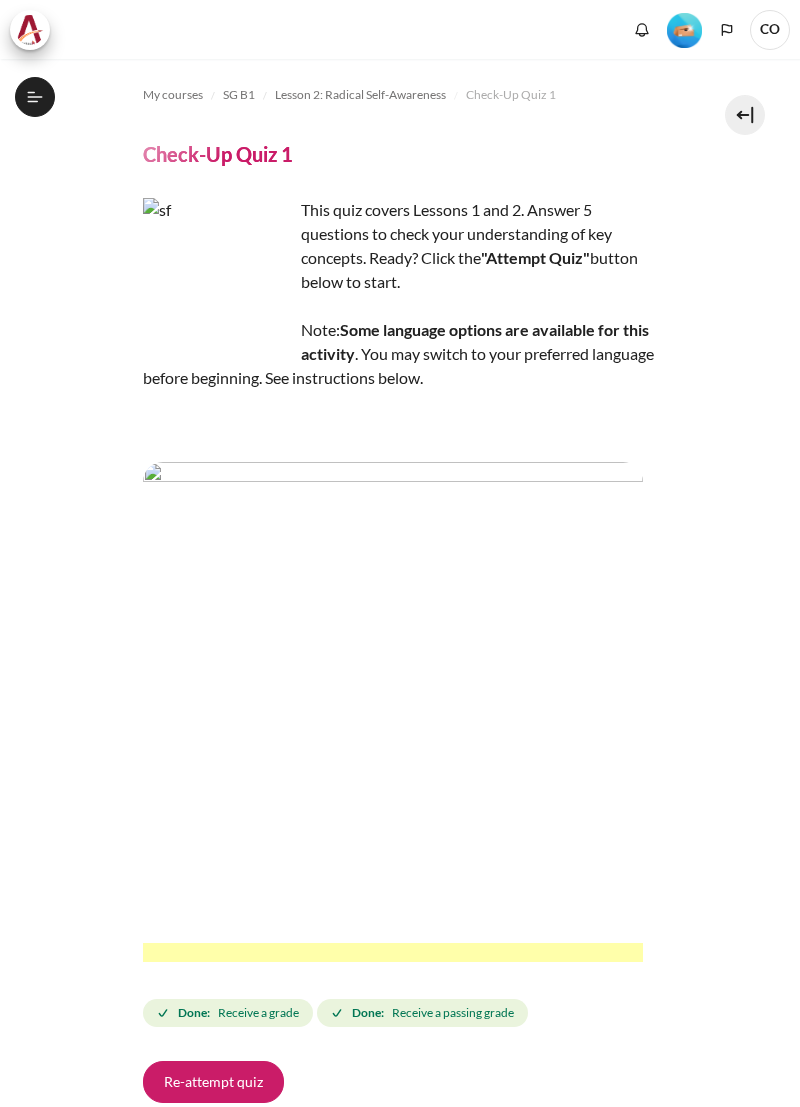 scroll, scrollTop: 0, scrollLeft: 0, axis: both 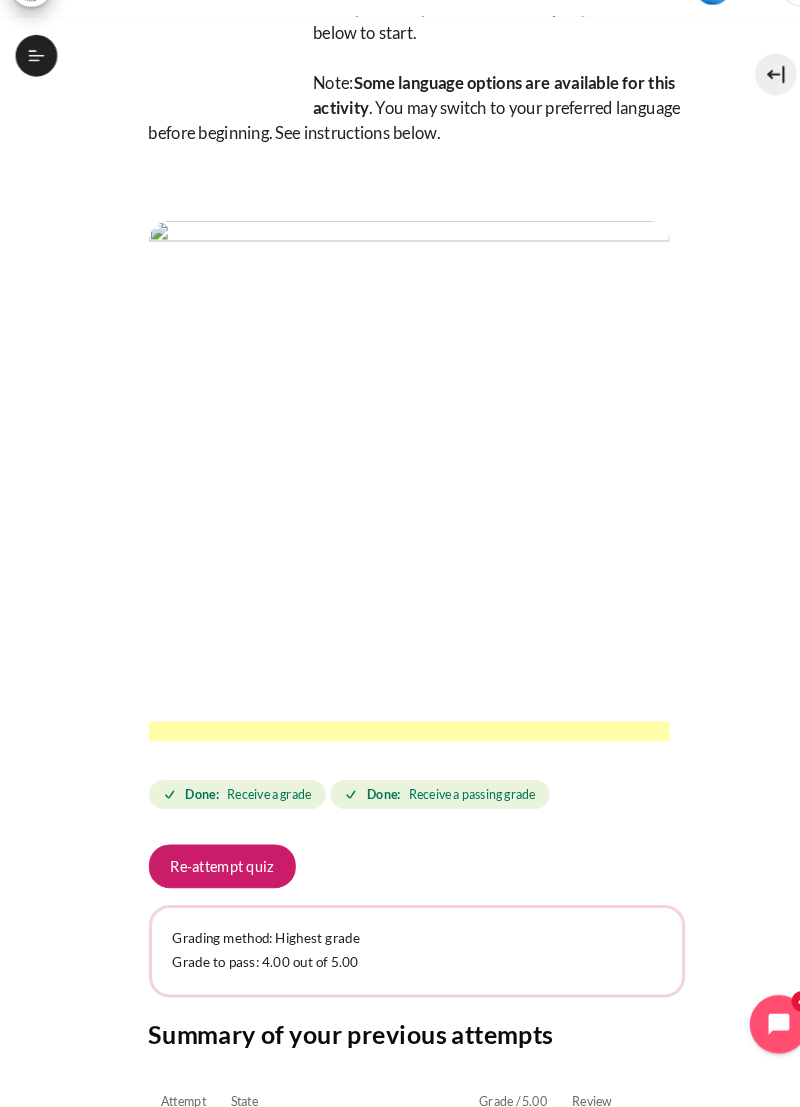 click on "Re-attempt quiz" at bounding box center [213, 875] 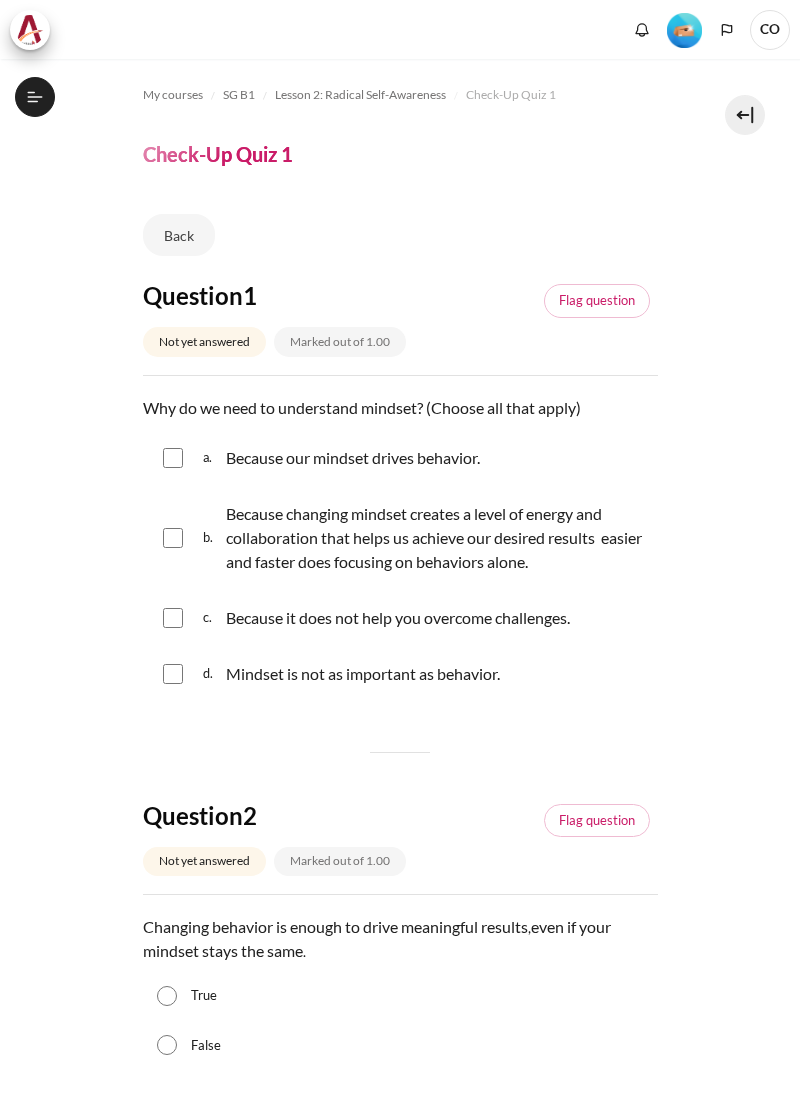 scroll, scrollTop: 0, scrollLeft: 0, axis: both 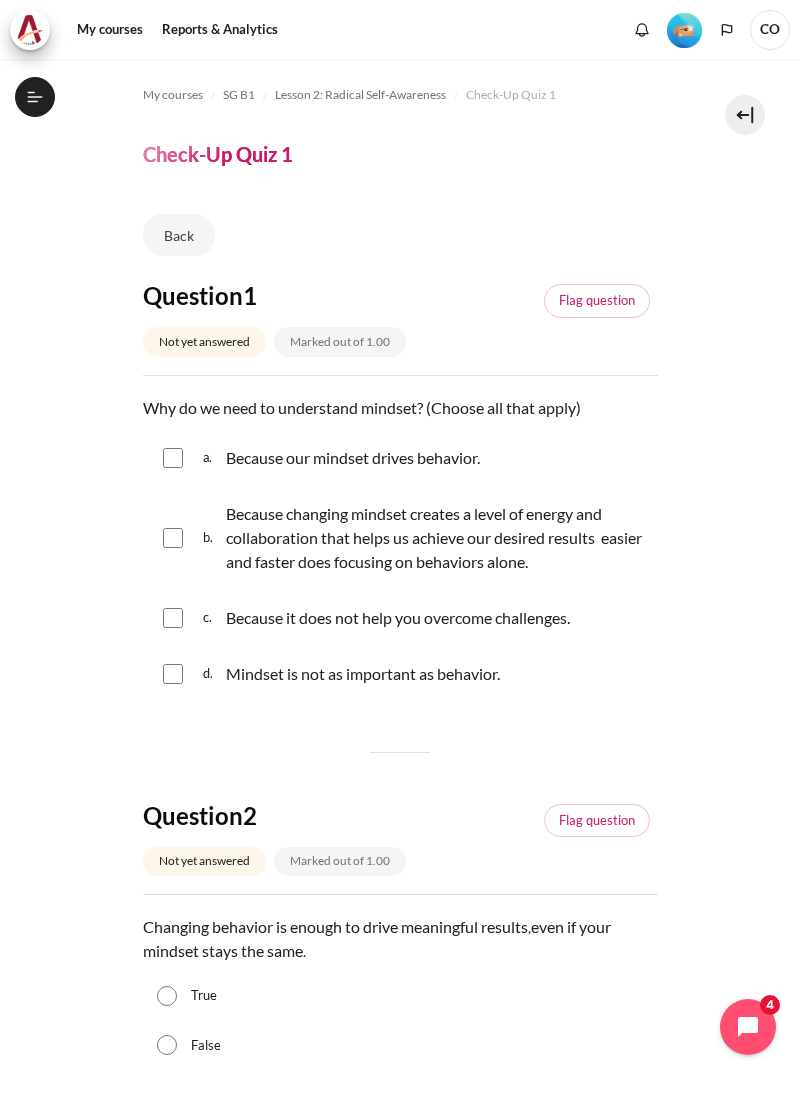 click on "Because our mindset drives behavior." at bounding box center (353, 458) 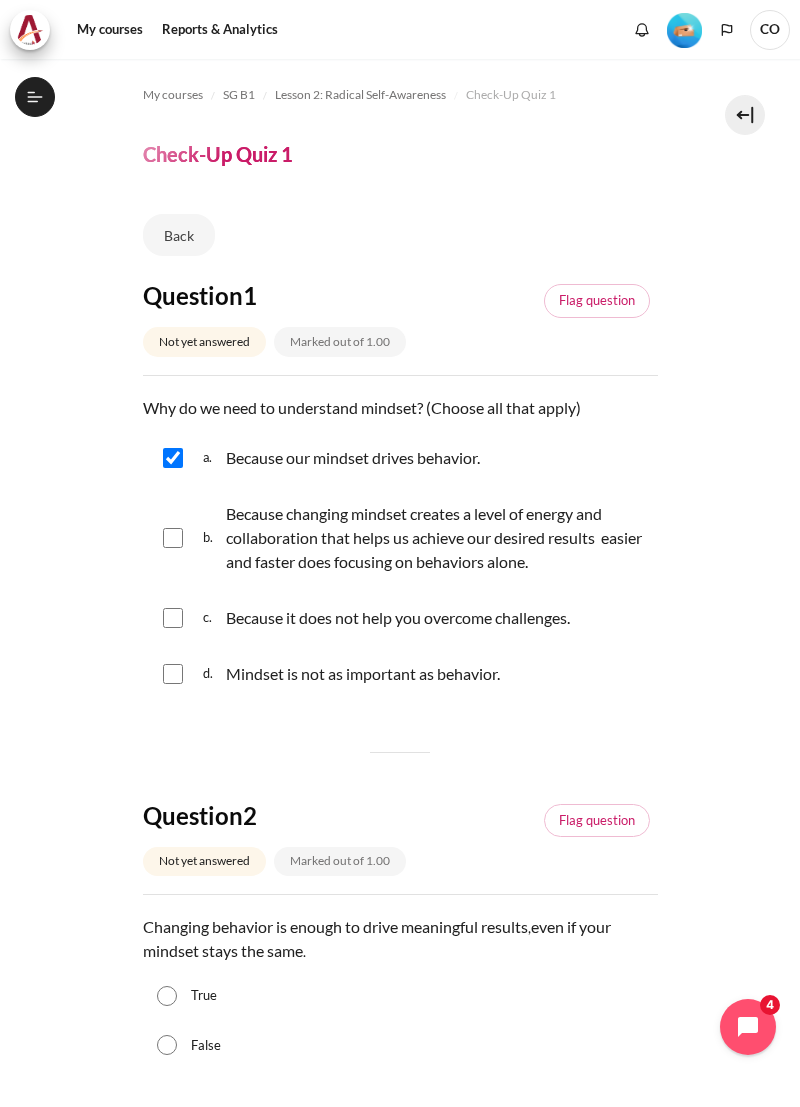 click on "Because changing mindset creates a level of energy and collaboration that helps us achieve our desired results  easier and faster does focusing on behaviors alone." at bounding box center [437, 538] 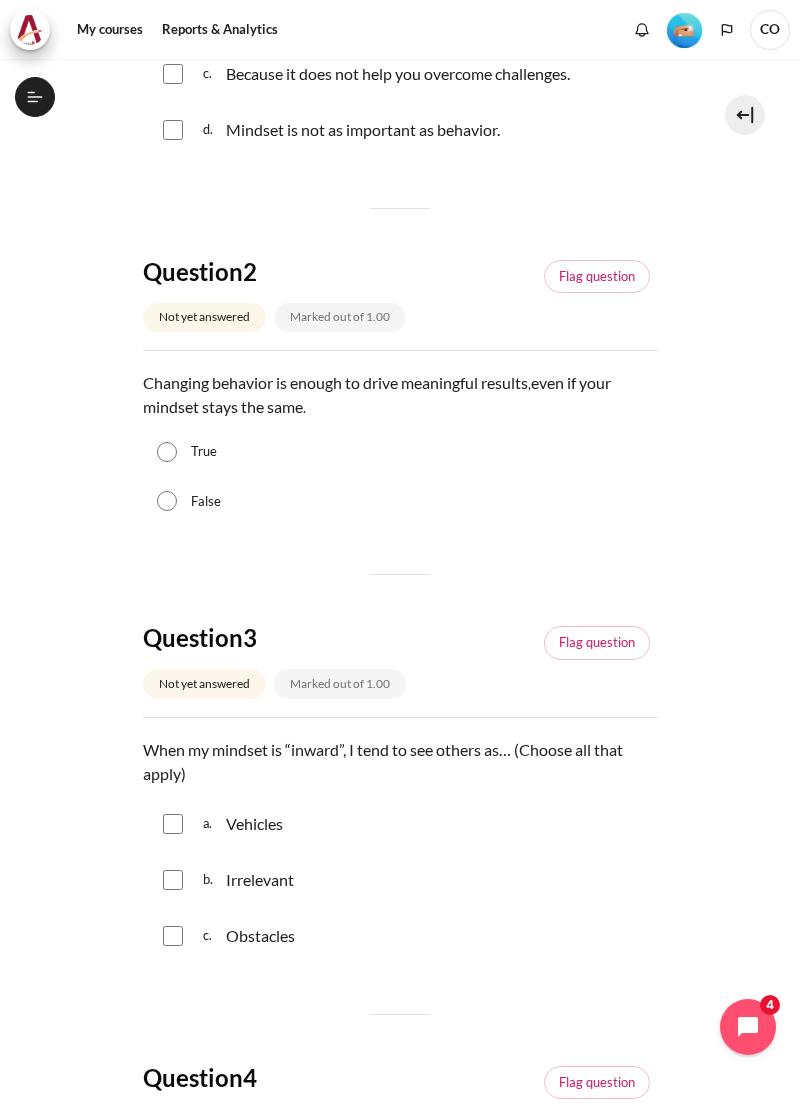 scroll, scrollTop: 550, scrollLeft: 0, axis: vertical 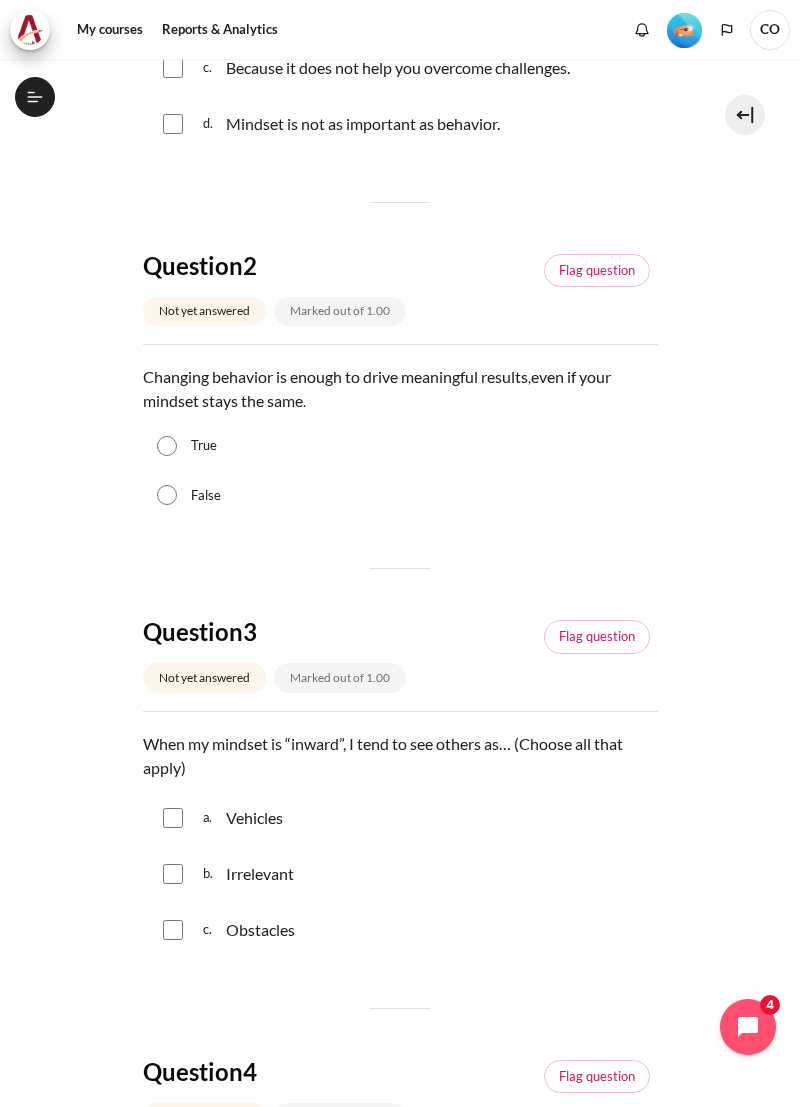 click on "True" at bounding box center (400, 446) 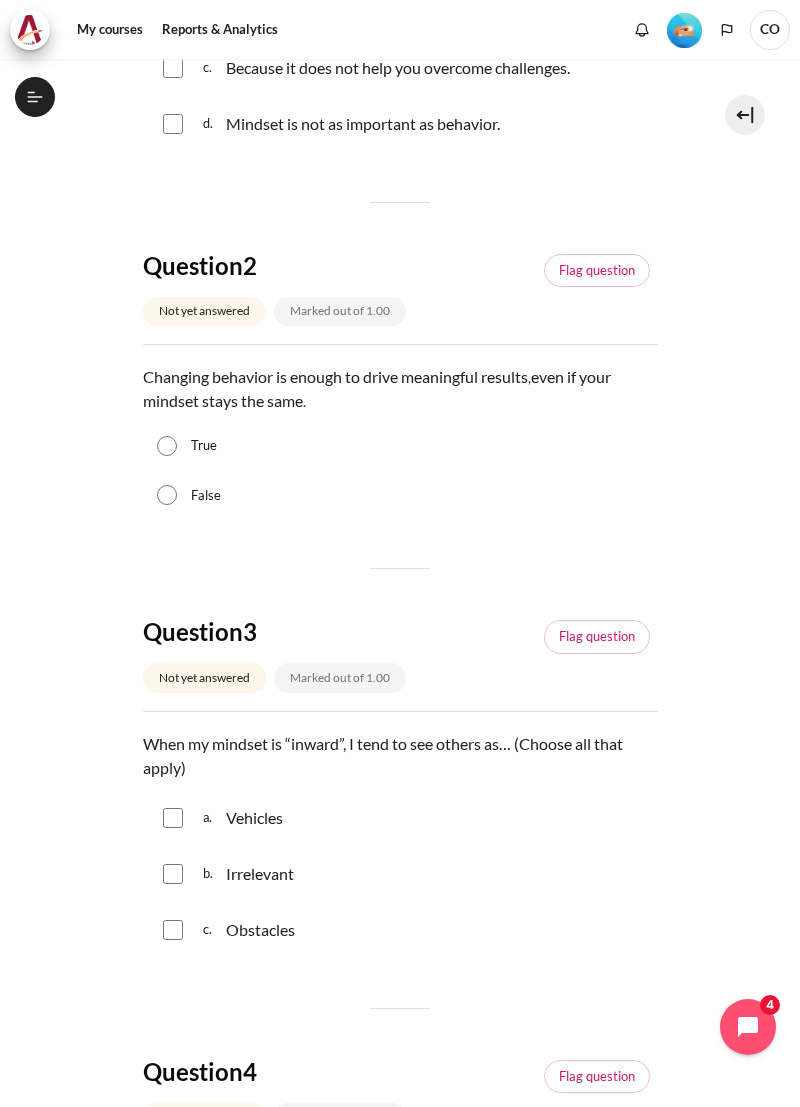 click on "True" at bounding box center (167, 446) 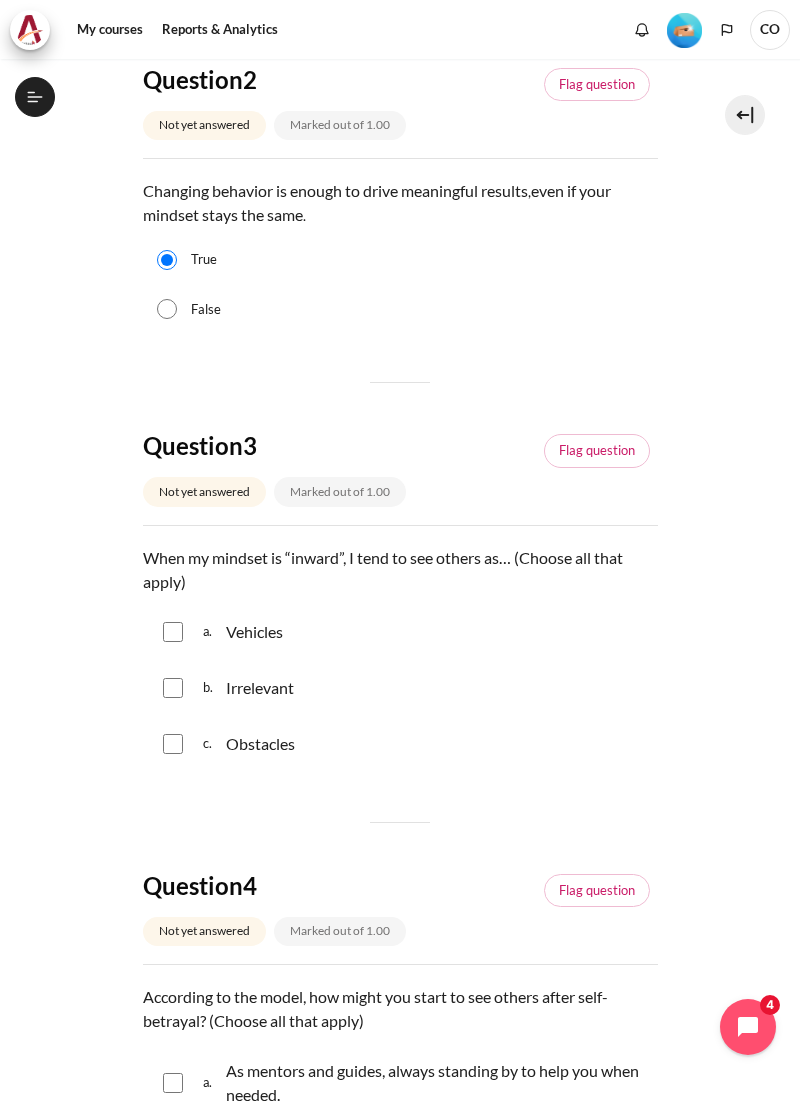 scroll, scrollTop: 746, scrollLeft: 0, axis: vertical 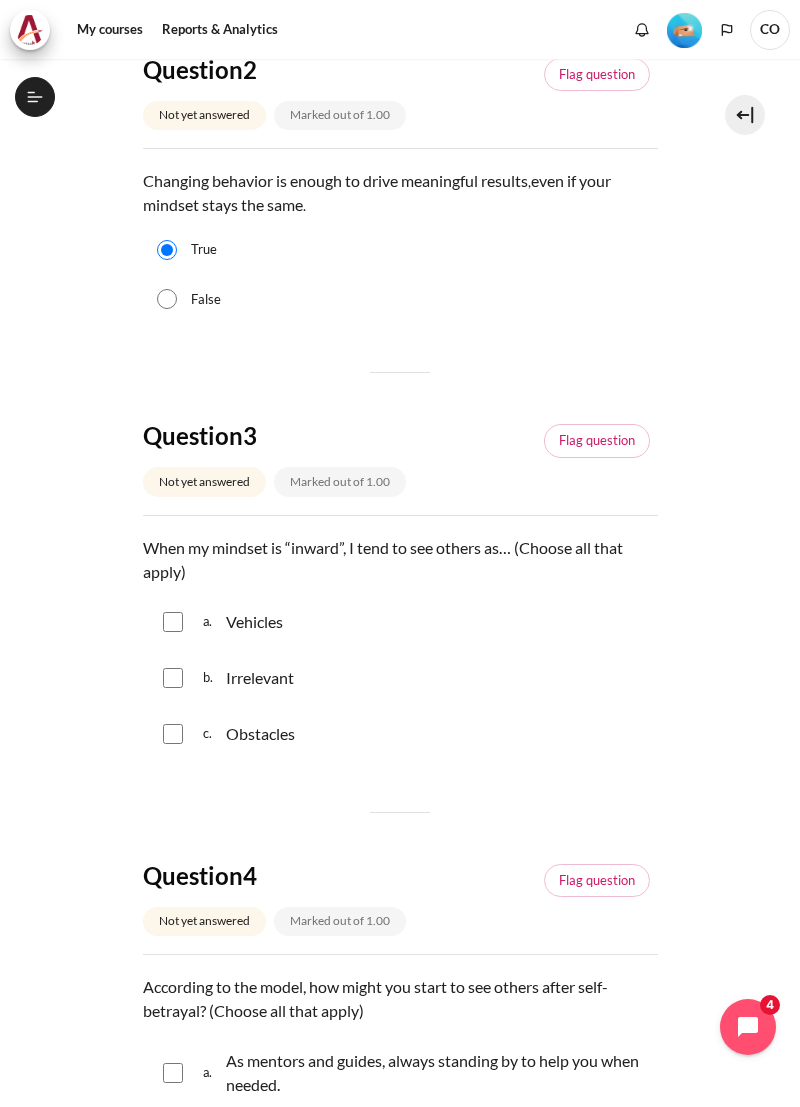 click at bounding box center [173, 622] 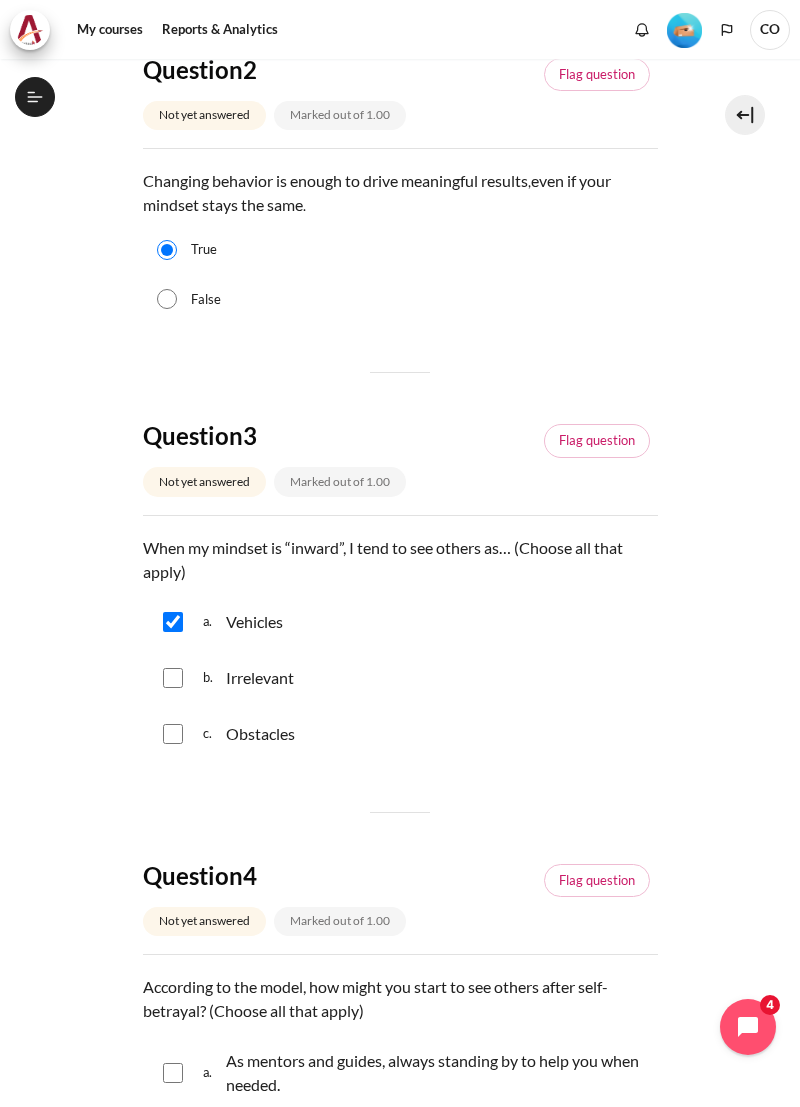 click at bounding box center [173, 678] 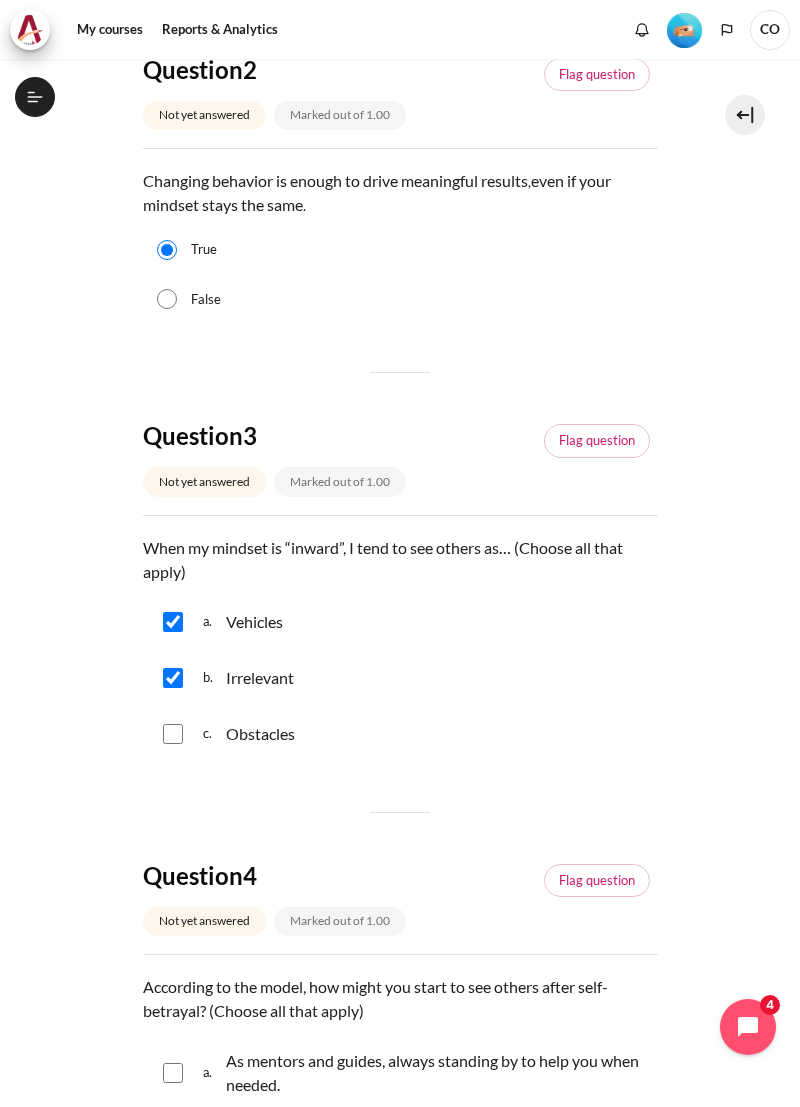 click at bounding box center (173, 734) 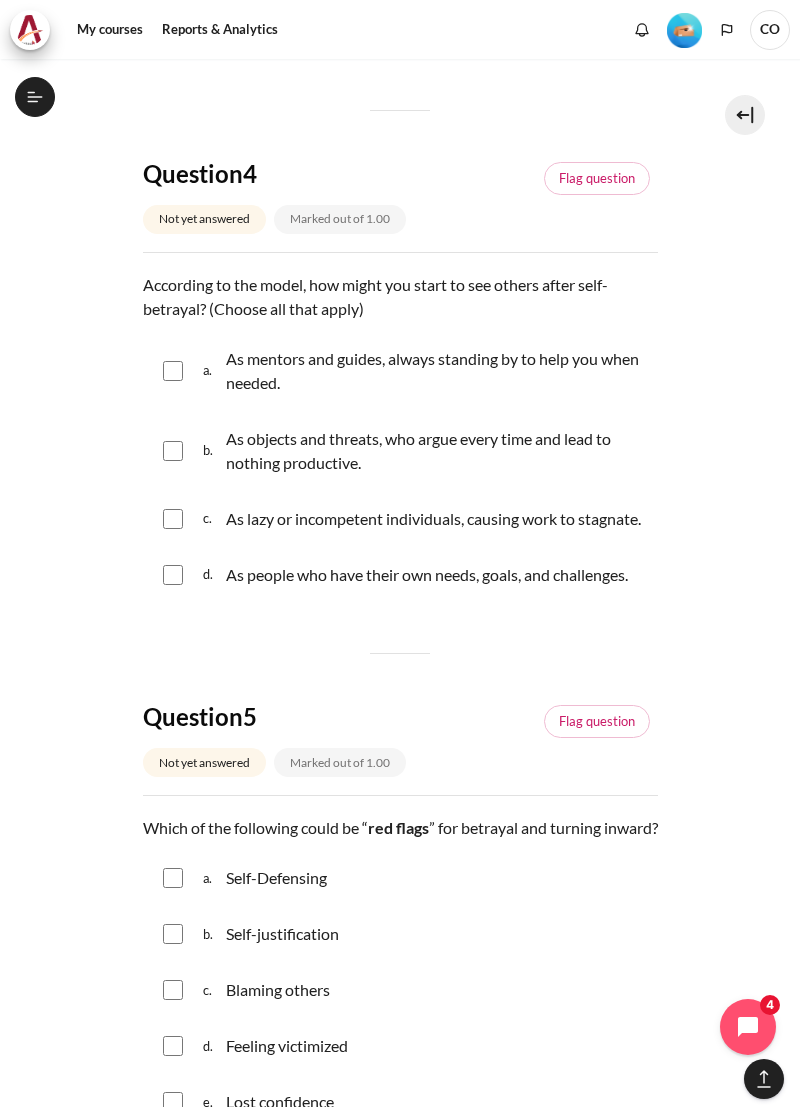 scroll, scrollTop: 1449, scrollLeft: 0, axis: vertical 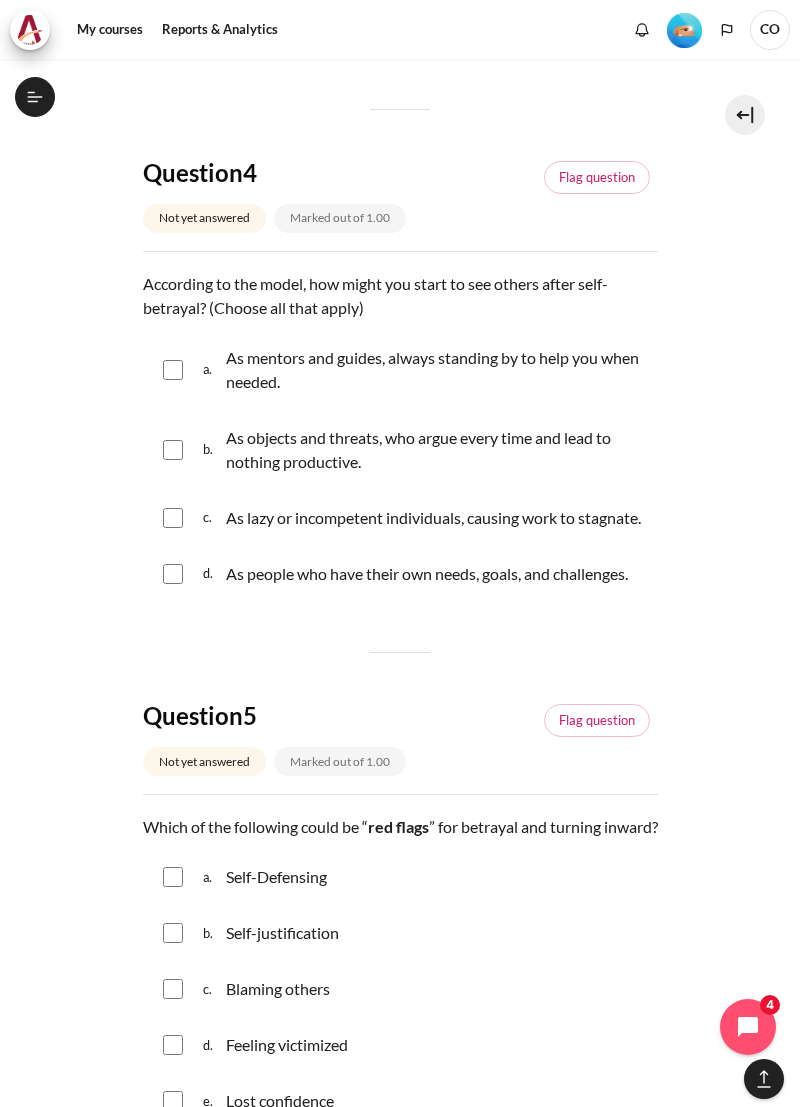 click at bounding box center (173, 370) 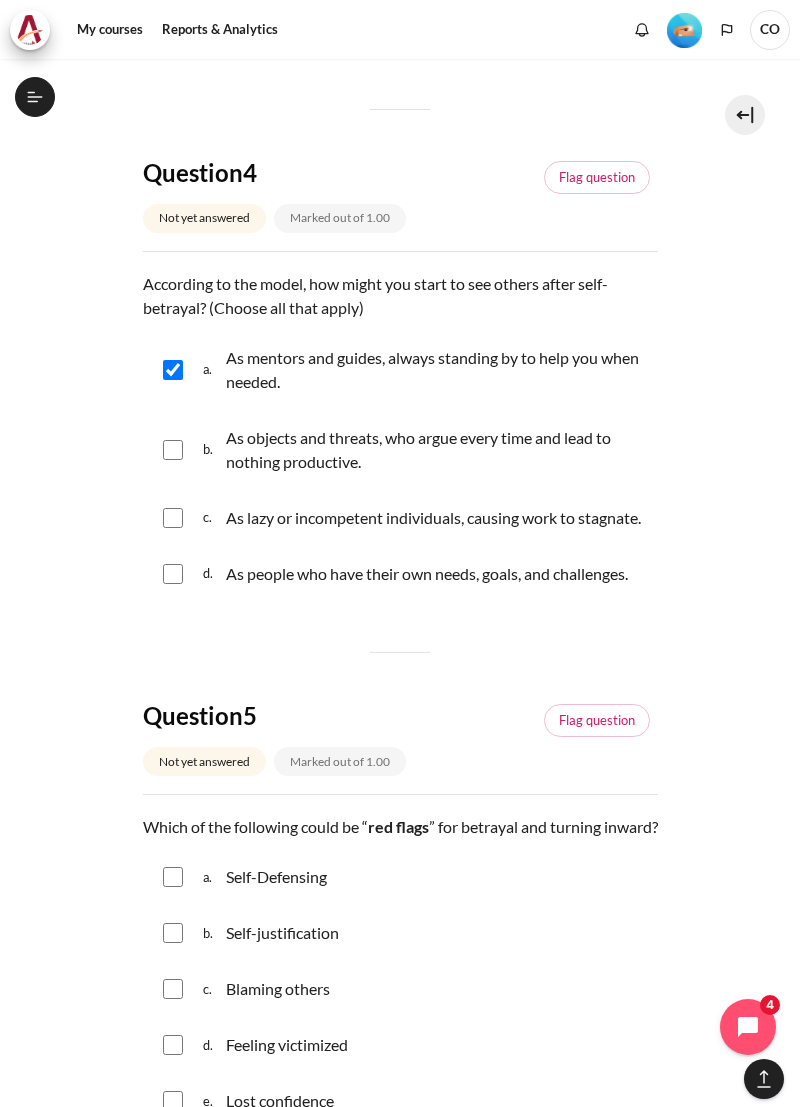 click at bounding box center [173, 574] 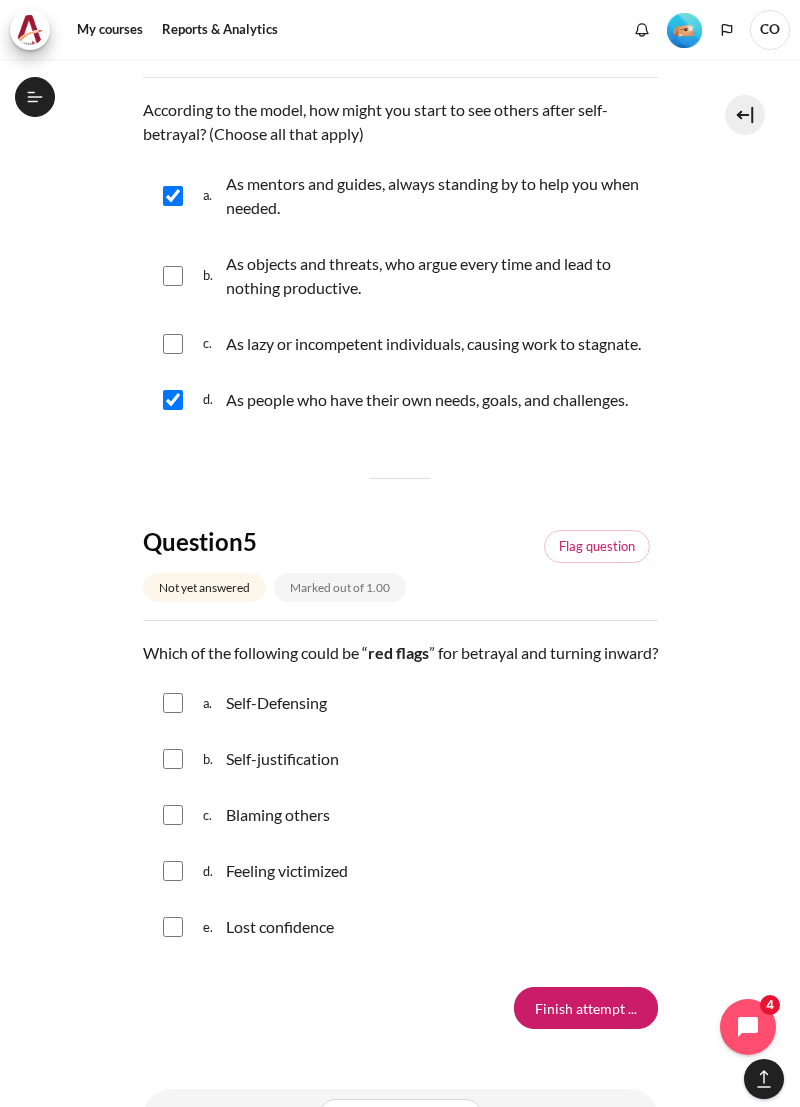 scroll, scrollTop: 1656, scrollLeft: 0, axis: vertical 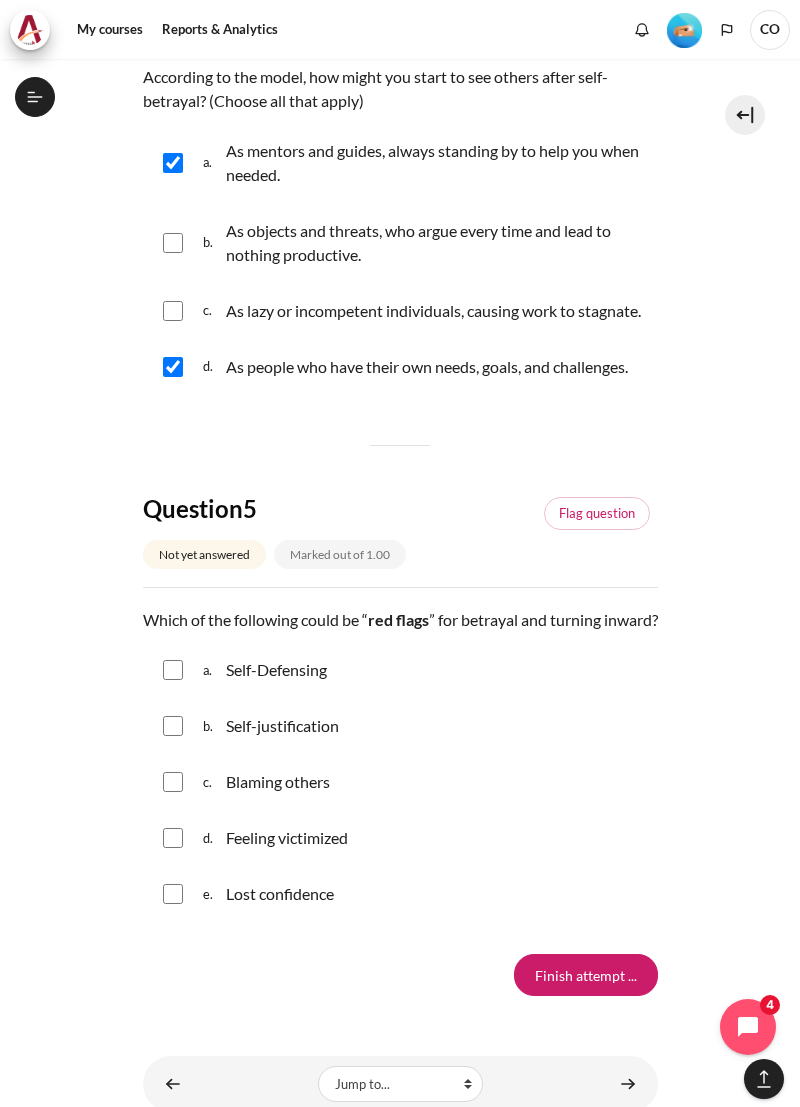 click at bounding box center [173, 670] 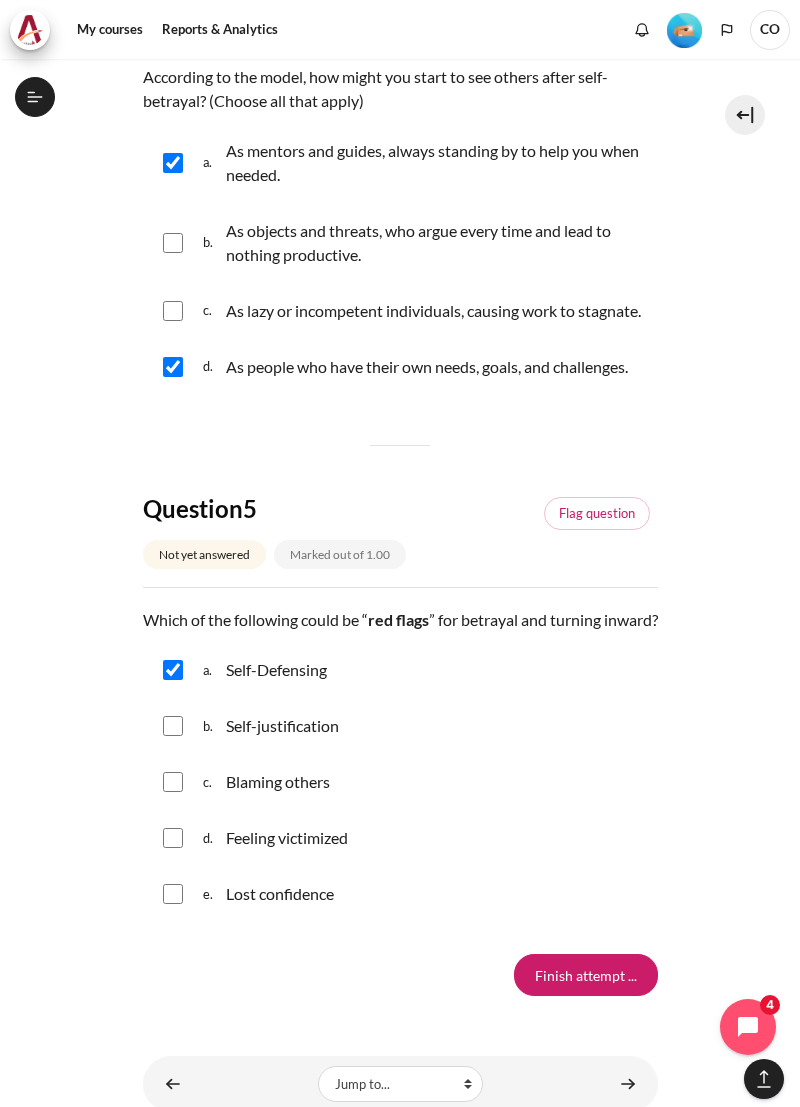 click at bounding box center [173, 726] 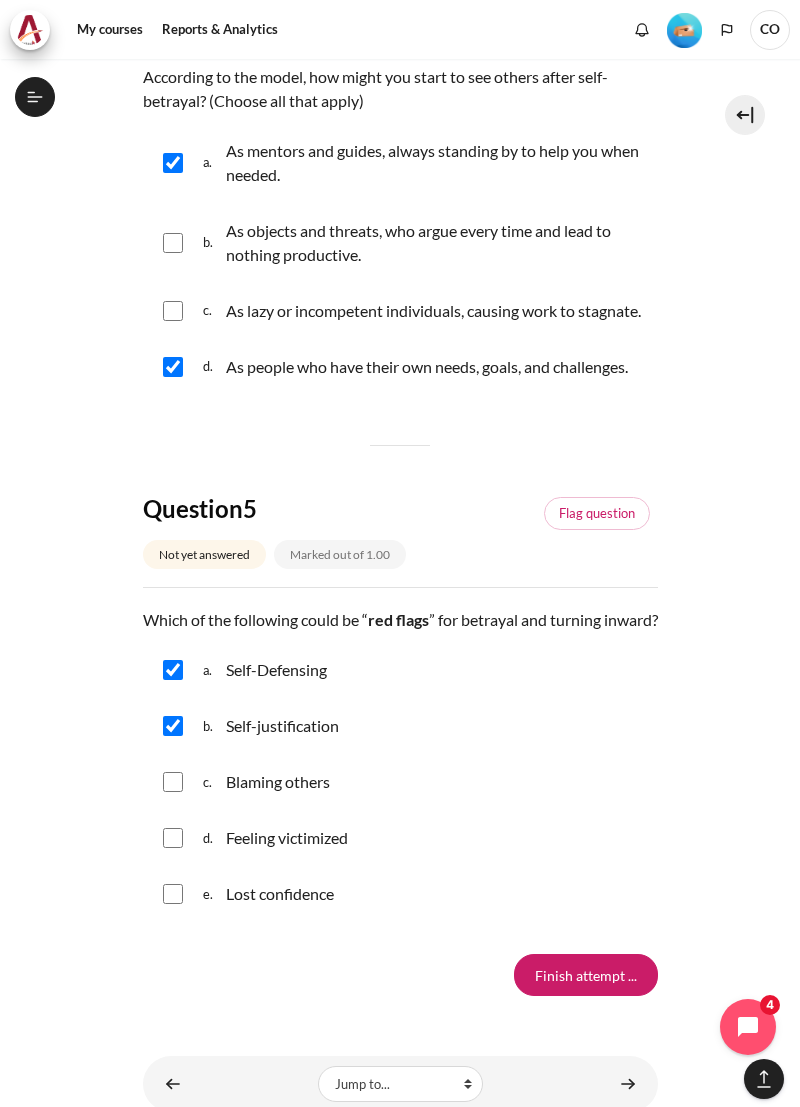 click at bounding box center [173, 782] 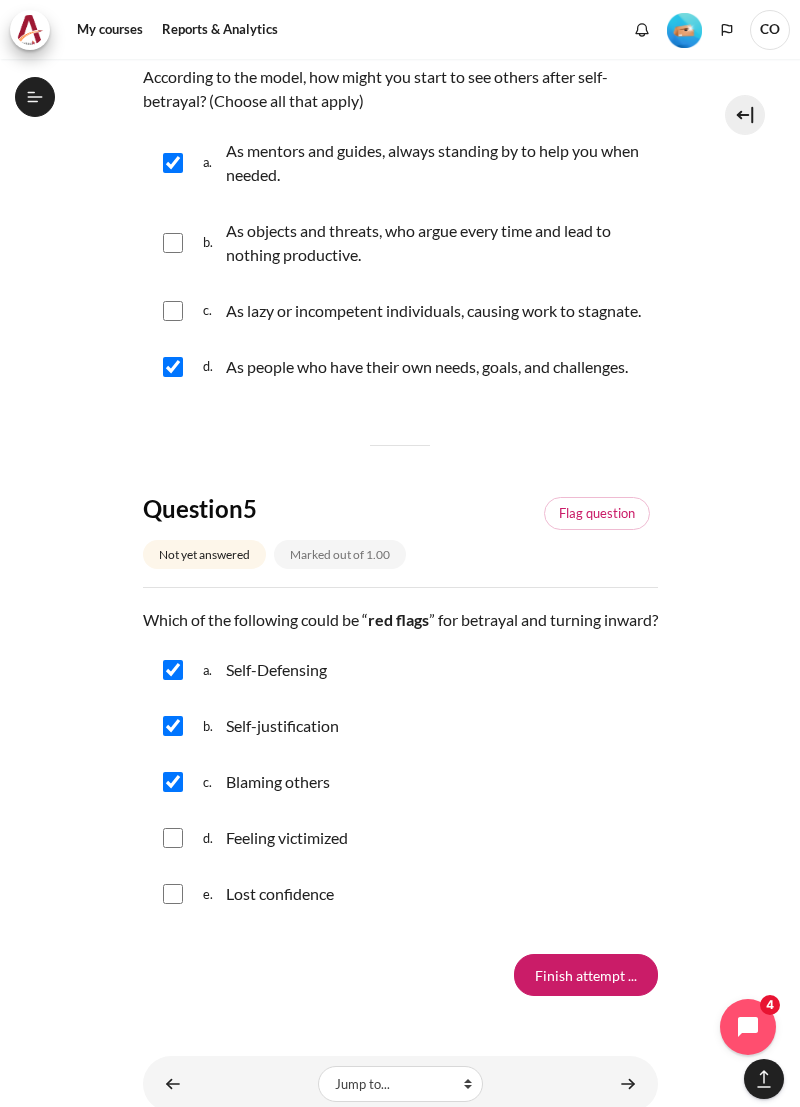 click at bounding box center [173, 838] 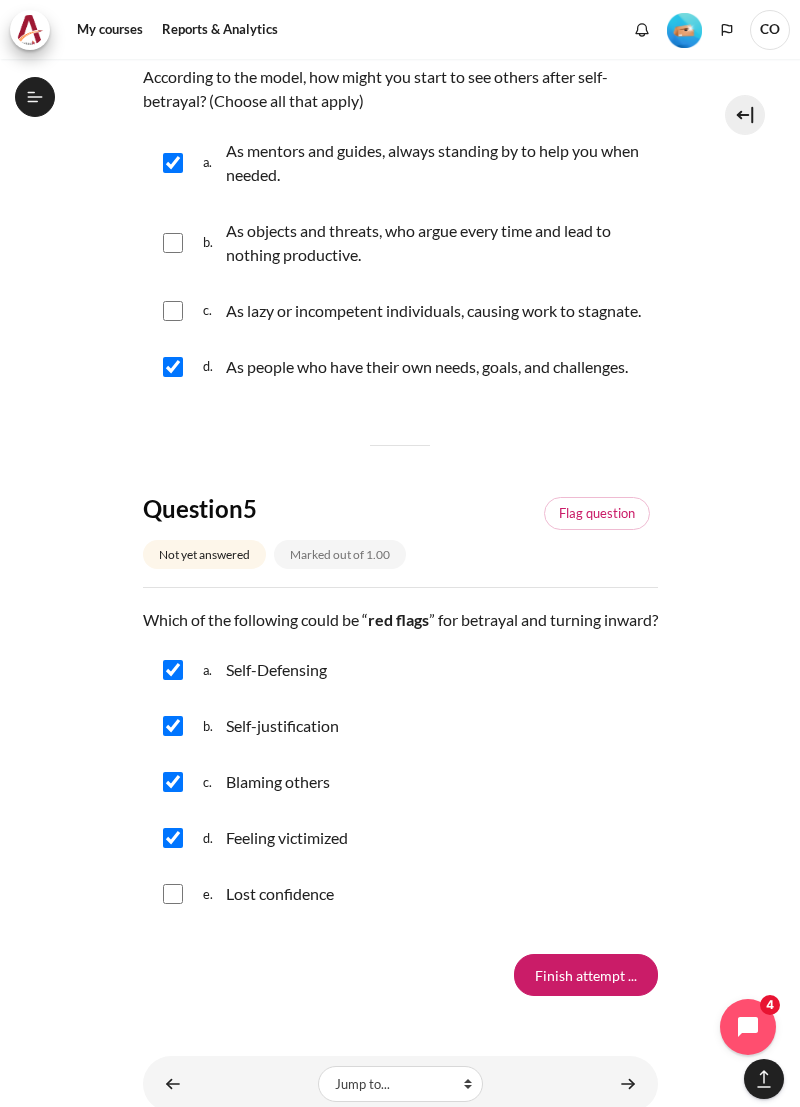 click at bounding box center (173, 894) 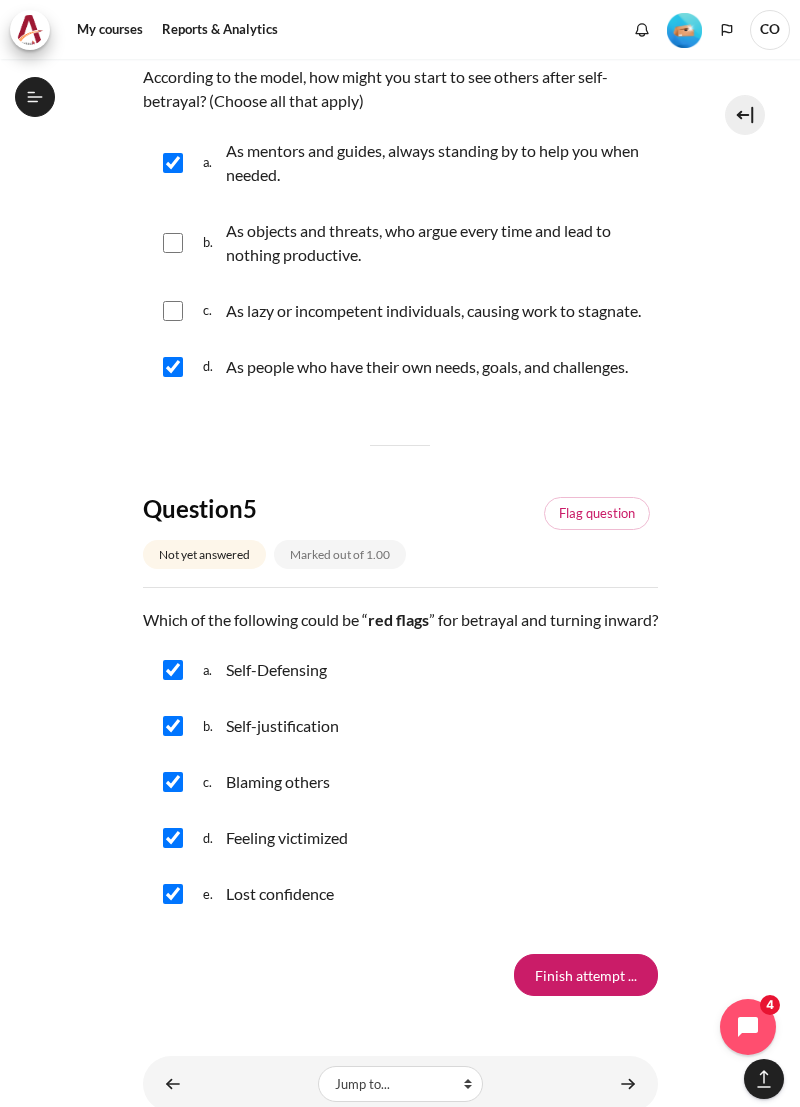 click on "Finish attempt ..." at bounding box center (586, 975) 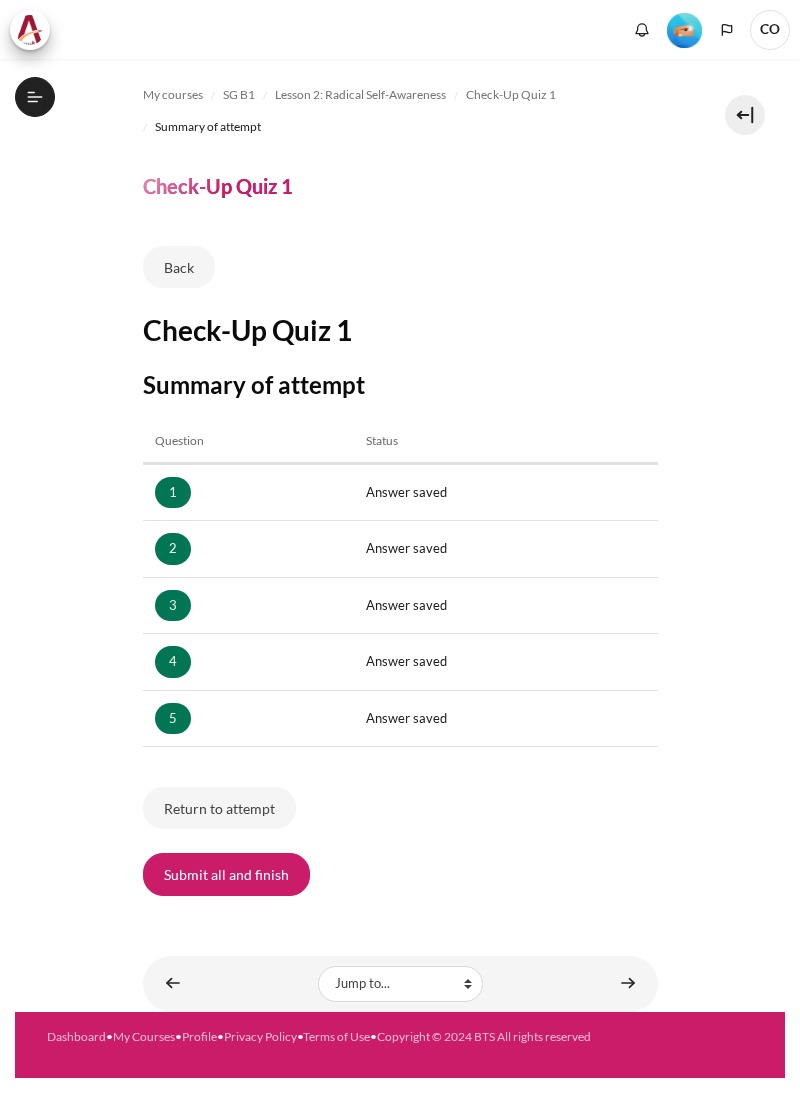 scroll, scrollTop: 0, scrollLeft: 0, axis: both 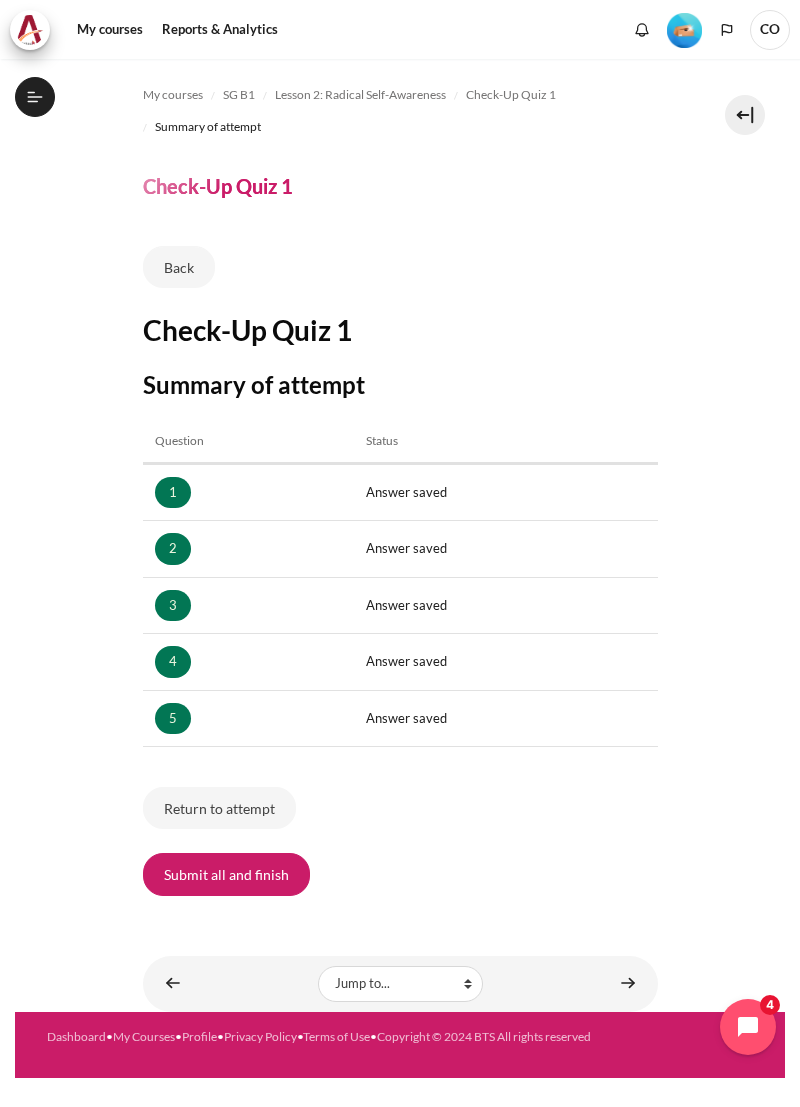 click on "Submit all and finish" at bounding box center (226, 874) 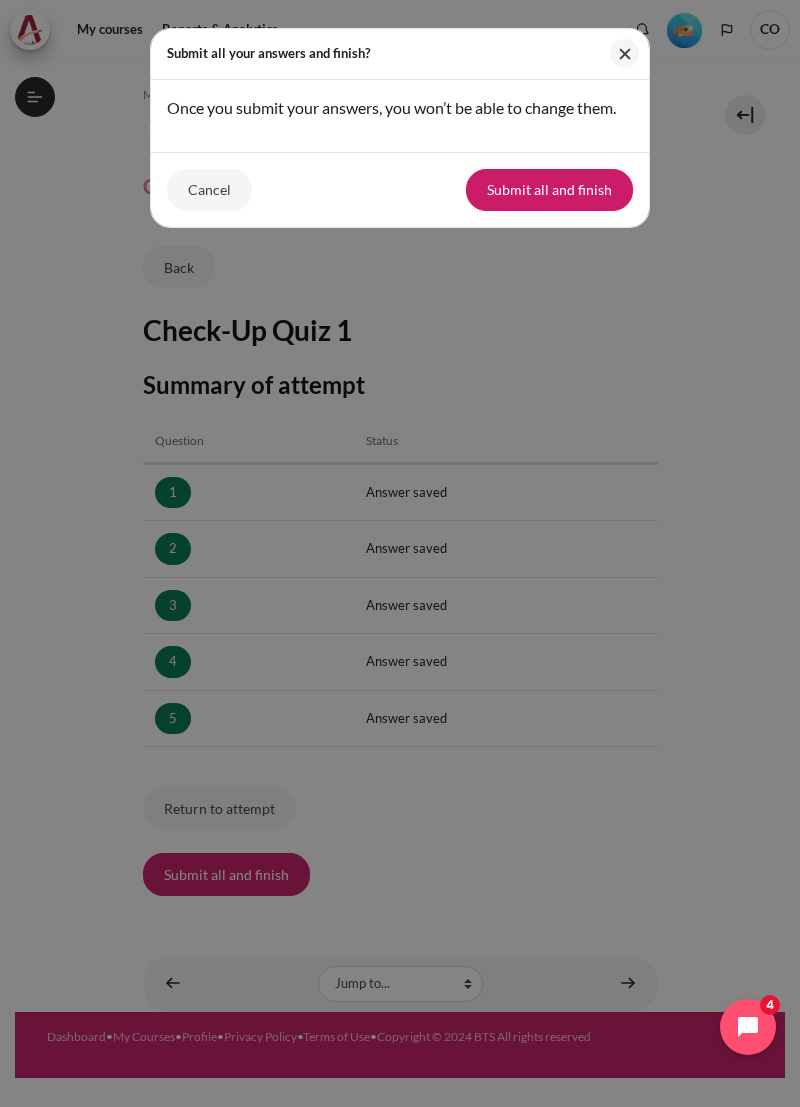 click on "Submit all and finish" at bounding box center [549, 190] 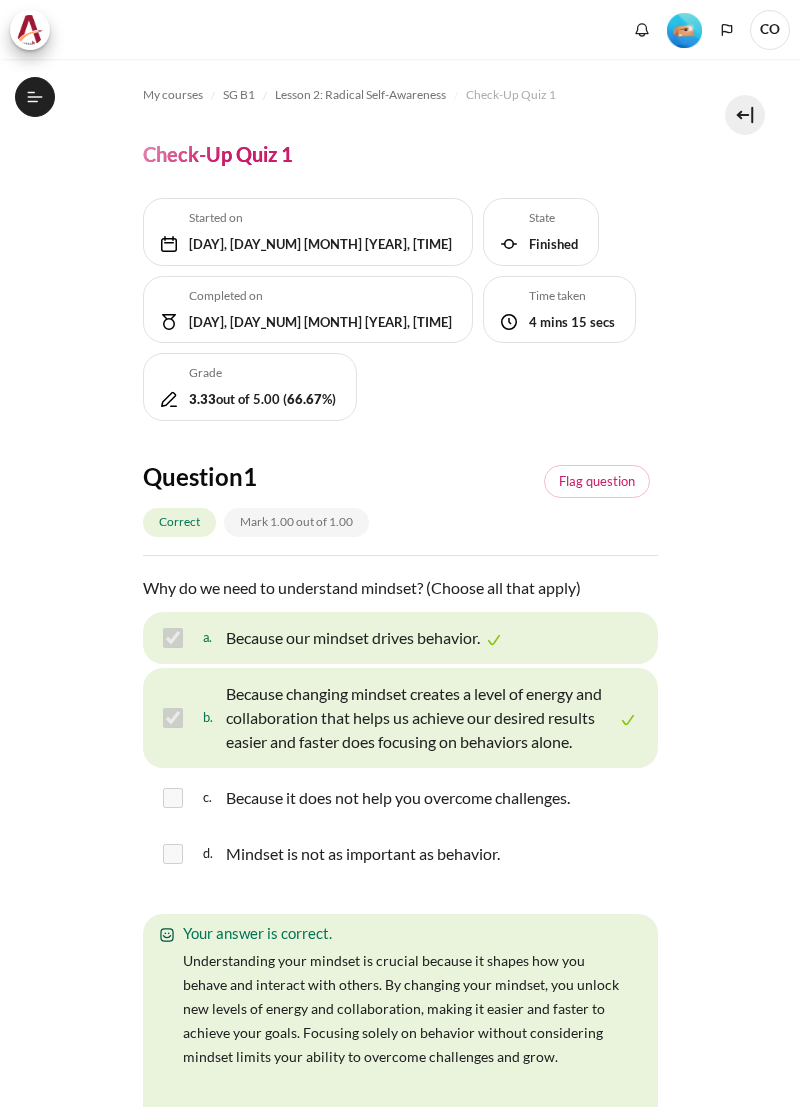 scroll, scrollTop: 0, scrollLeft: 0, axis: both 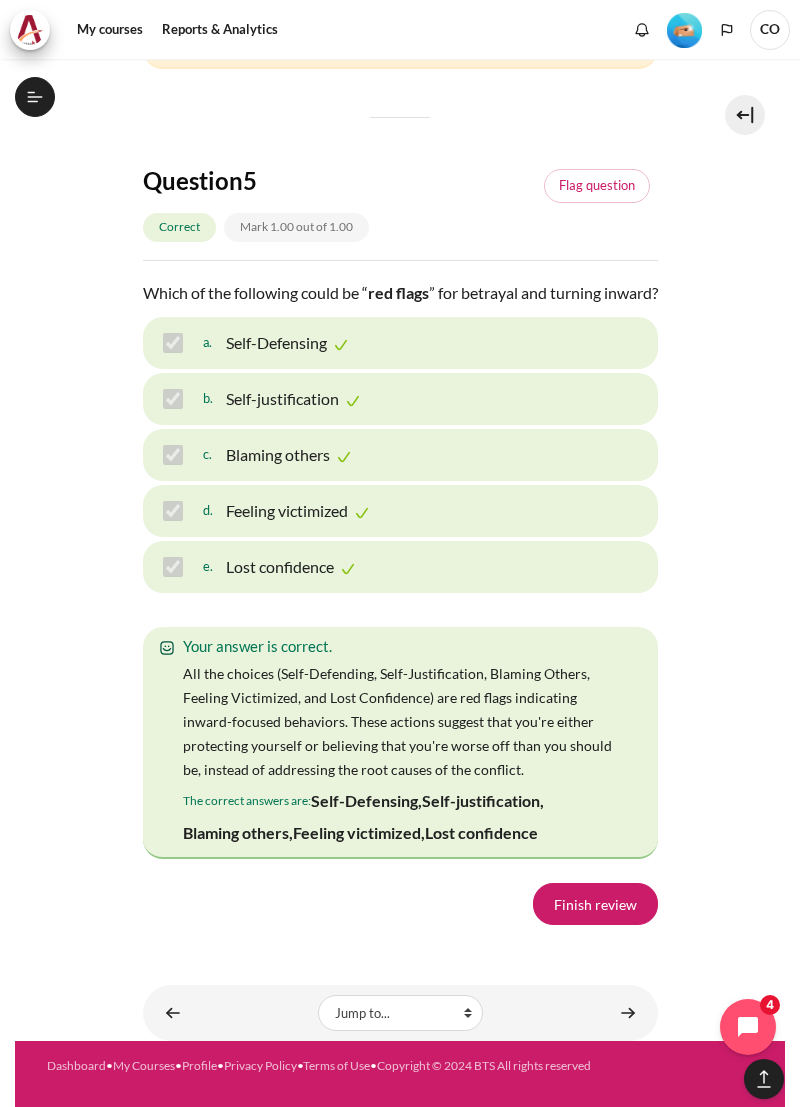 click on "Finish review" at bounding box center (595, 904) 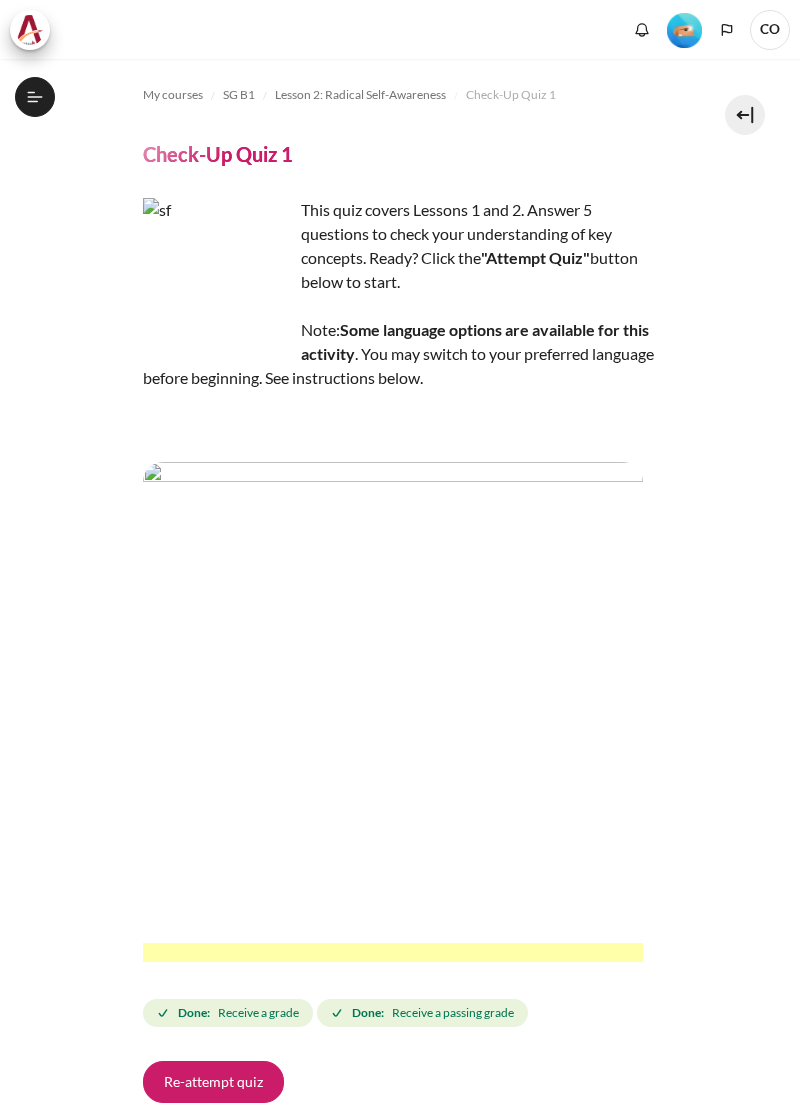 scroll, scrollTop: 0, scrollLeft: 0, axis: both 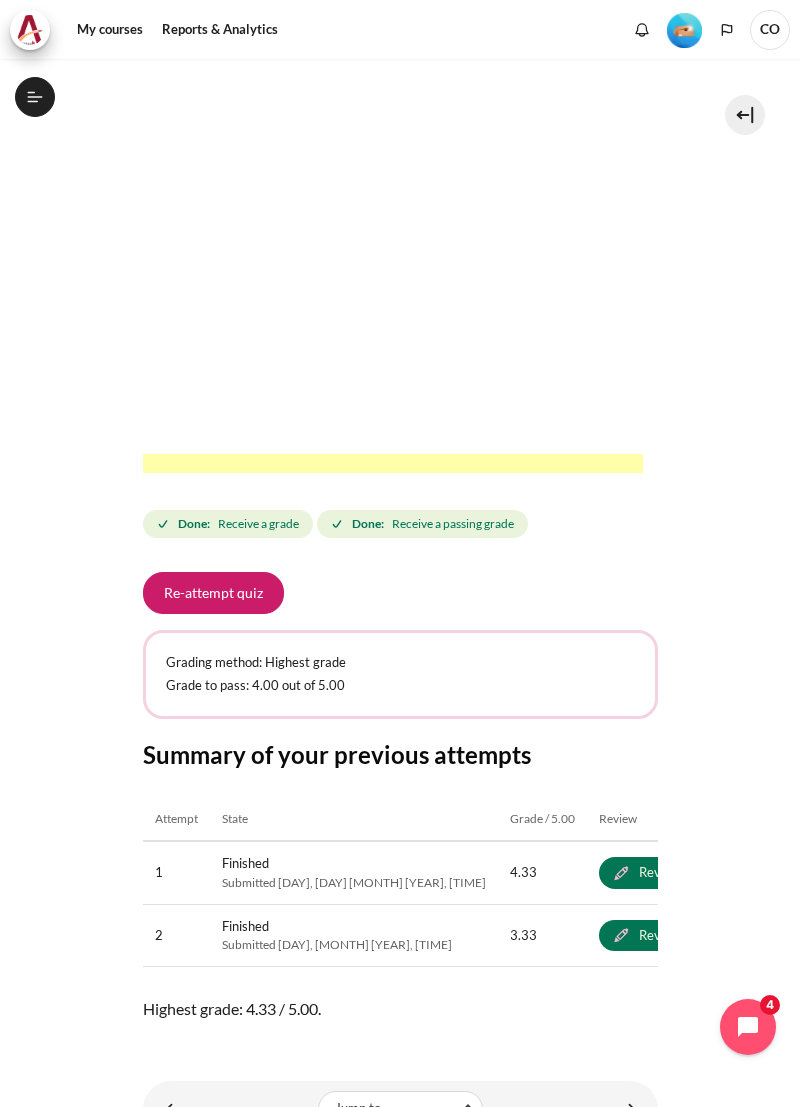 click at bounding box center [628, 1108] 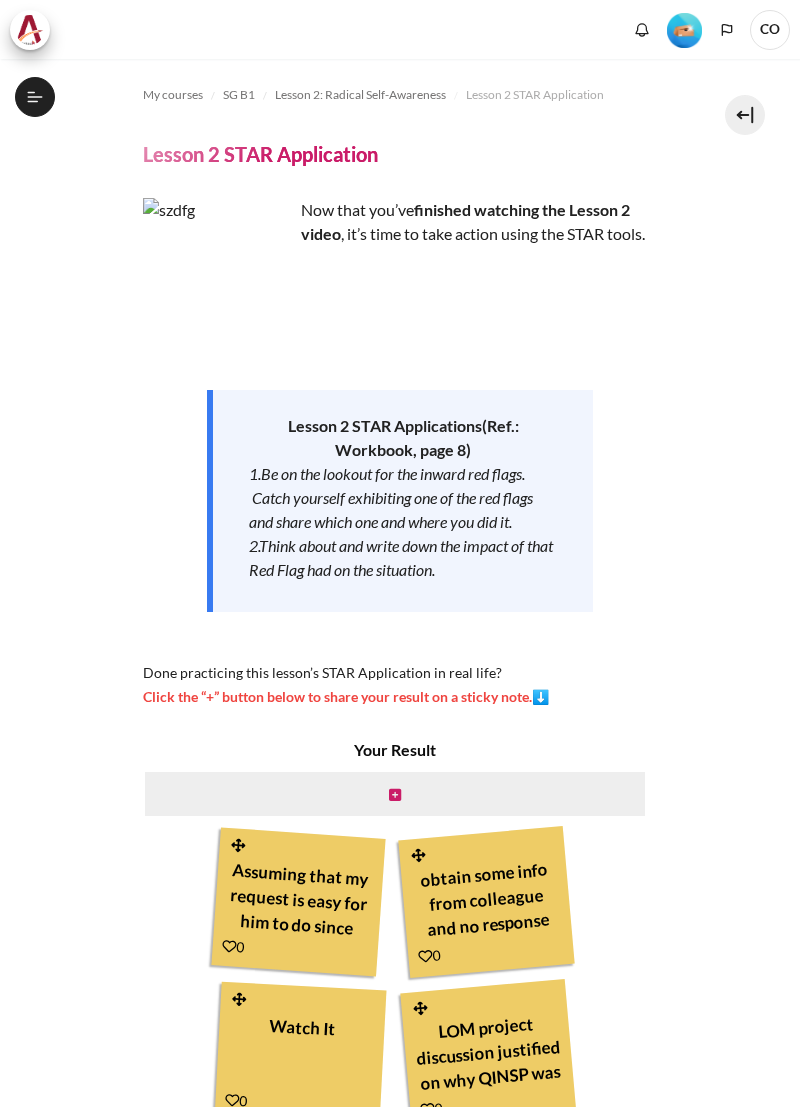 scroll, scrollTop: 0, scrollLeft: 0, axis: both 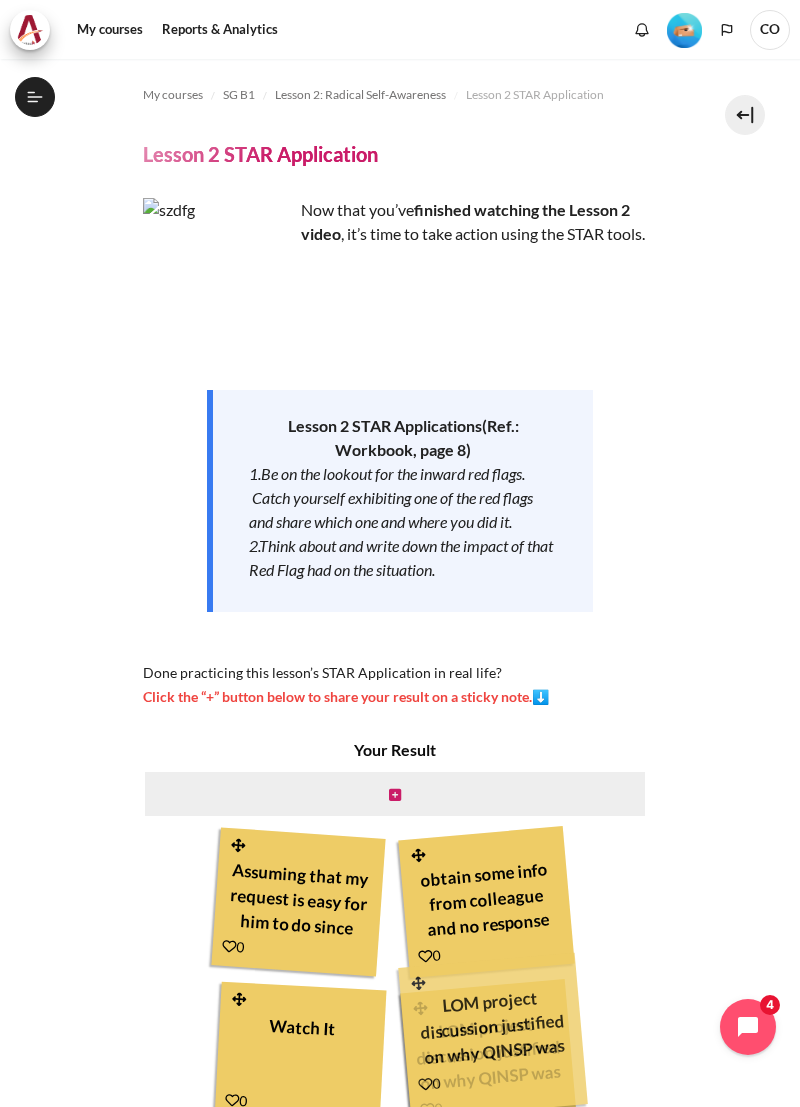 type 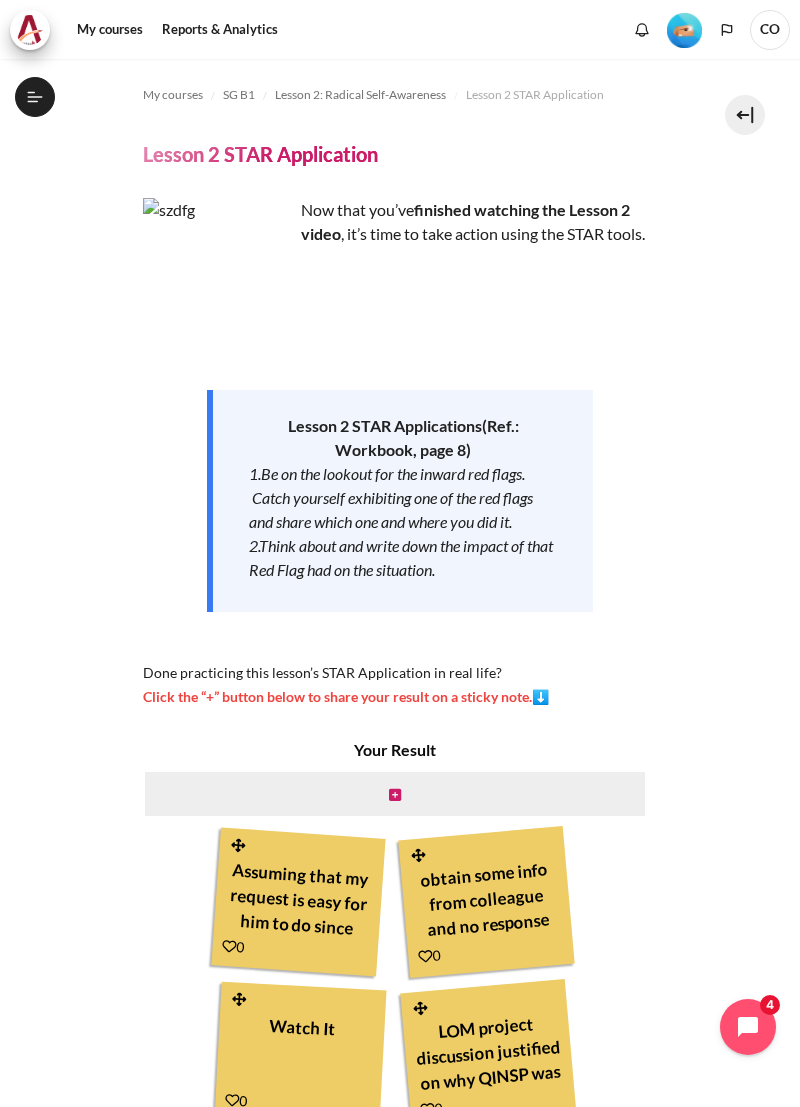 click at bounding box center [395, 795] 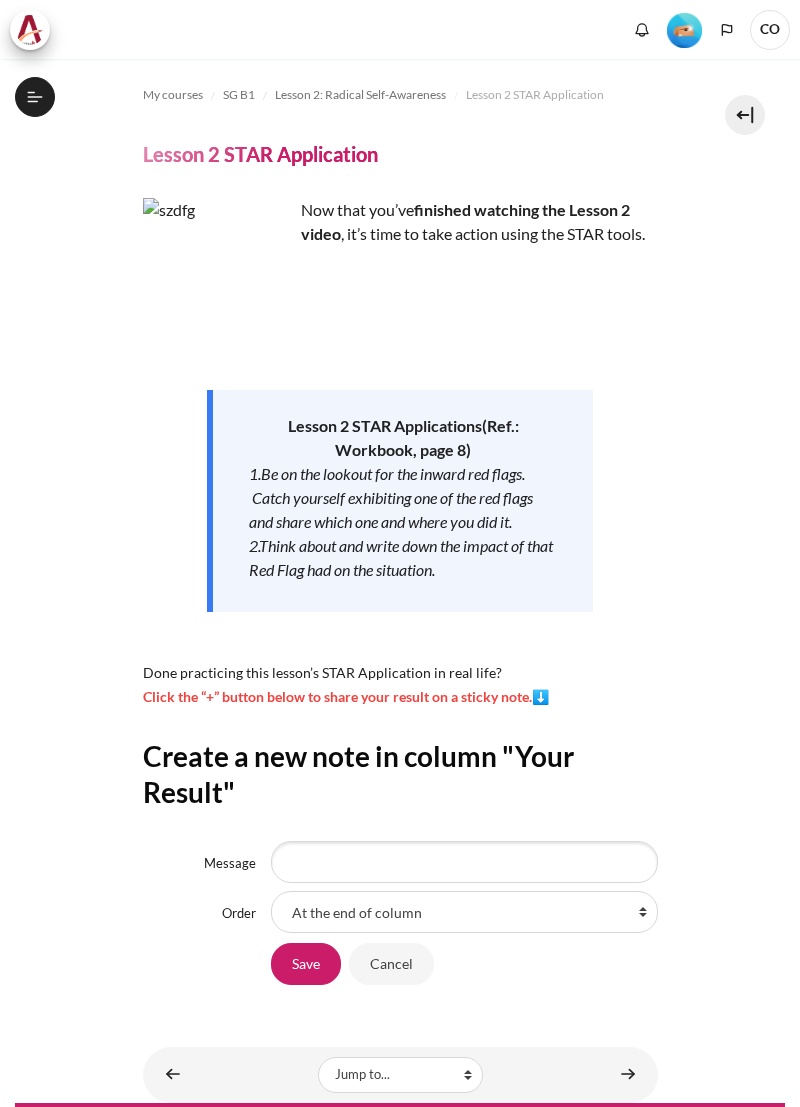 scroll, scrollTop: 0, scrollLeft: 0, axis: both 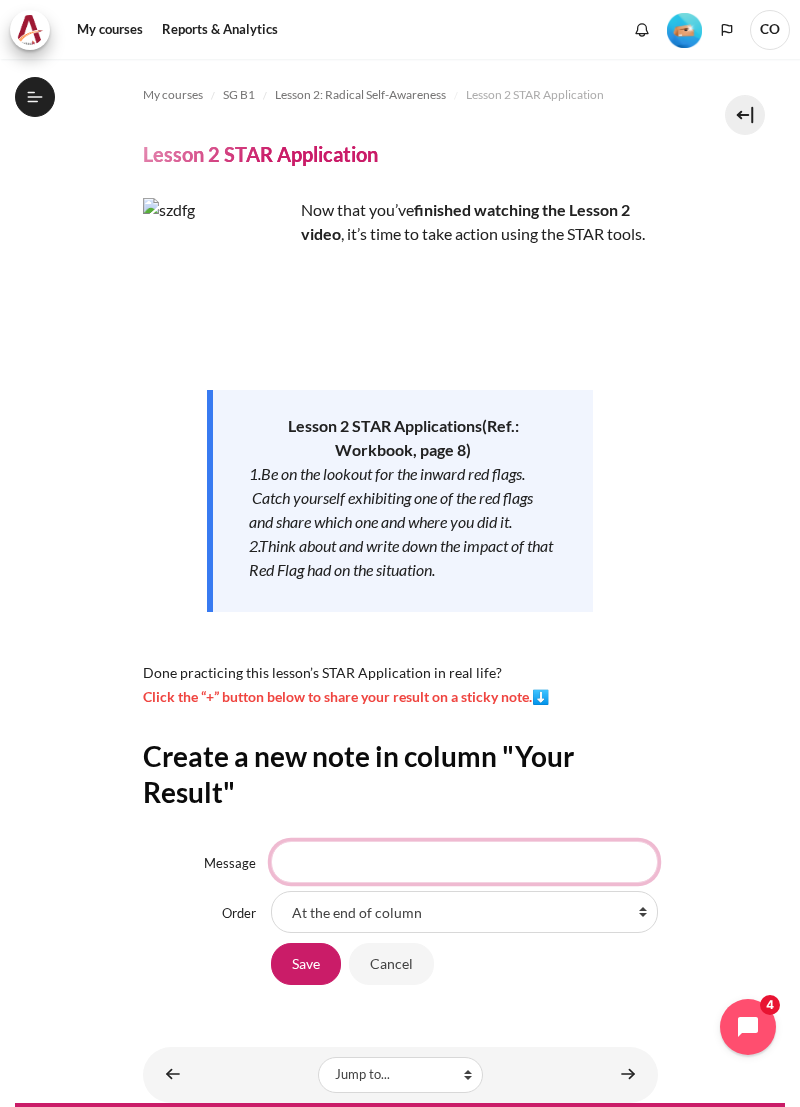 click on "Message" at bounding box center (464, 862) 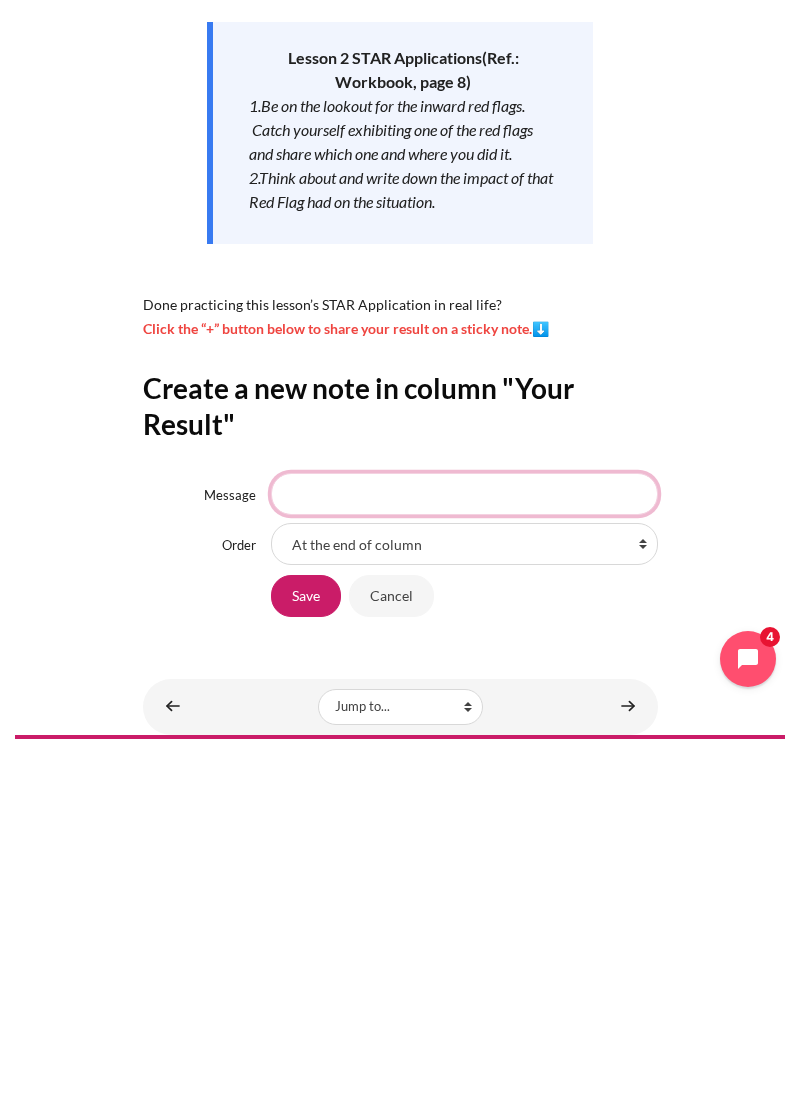 scroll, scrollTop: 76, scrollLeft: 0, axis: vertical 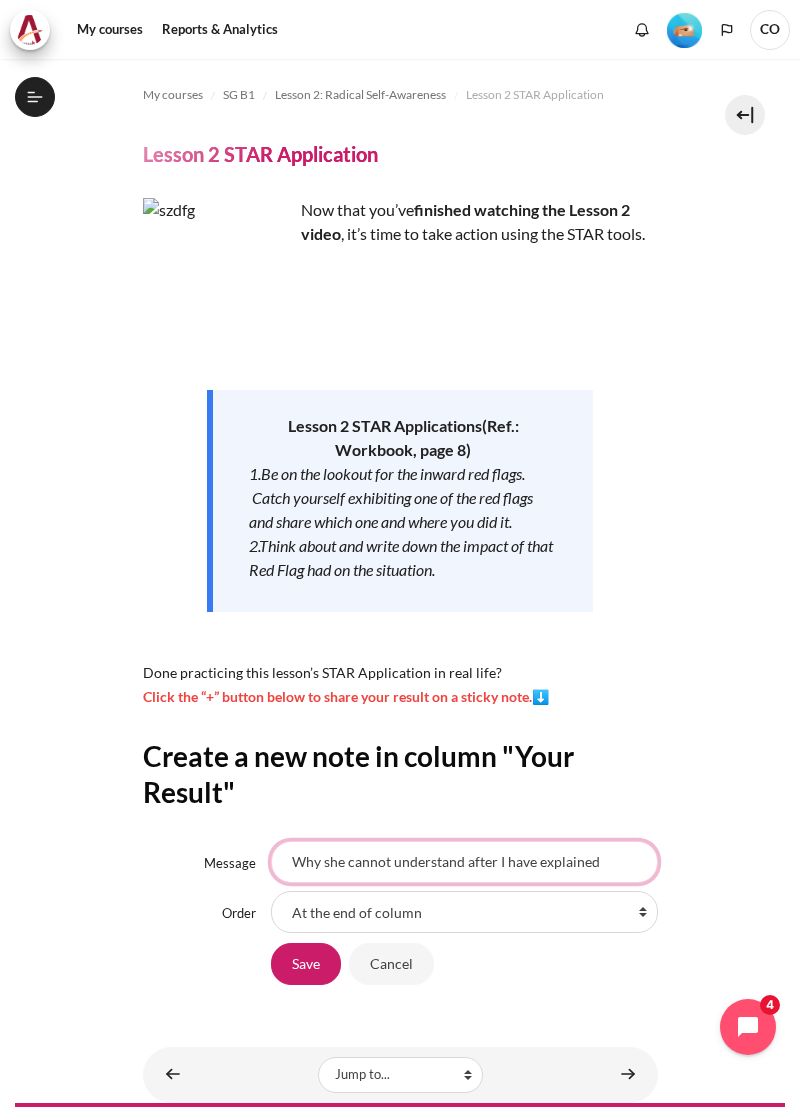 click on "Why she cannot understand after I have explained" at bounding box center (464, 862) 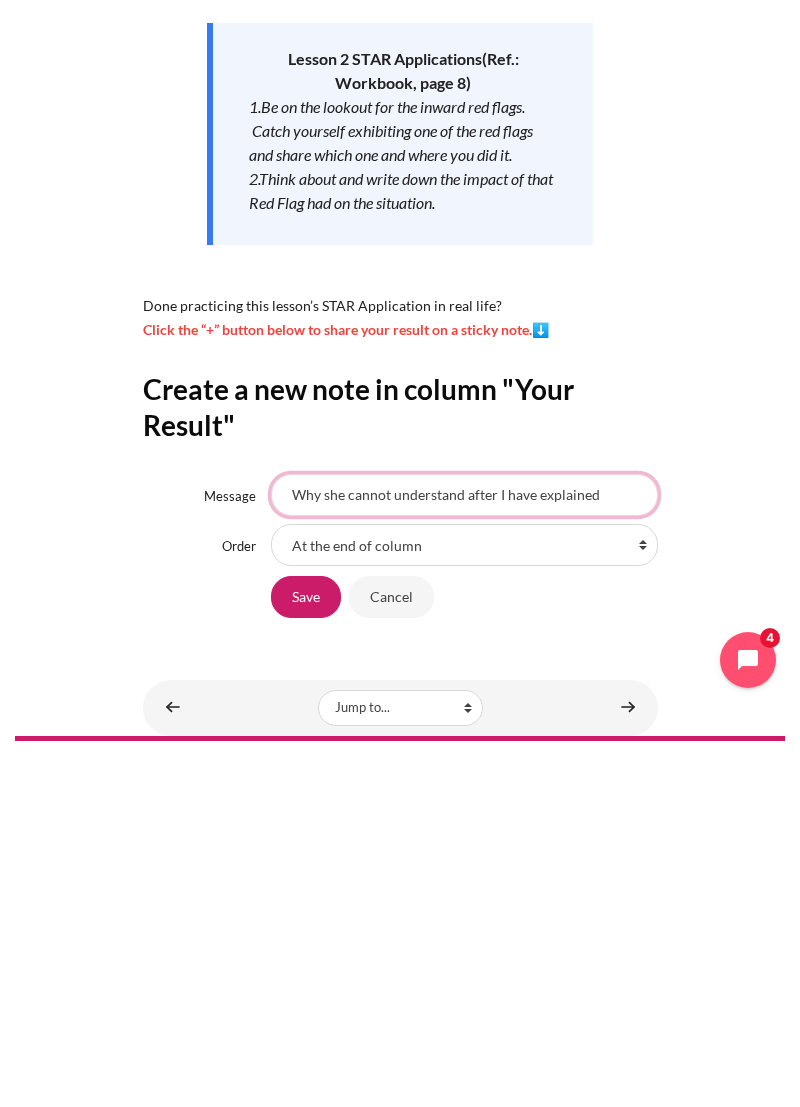 scroll, scrollTop: 76, scrollLeft: 0, axis: vertical 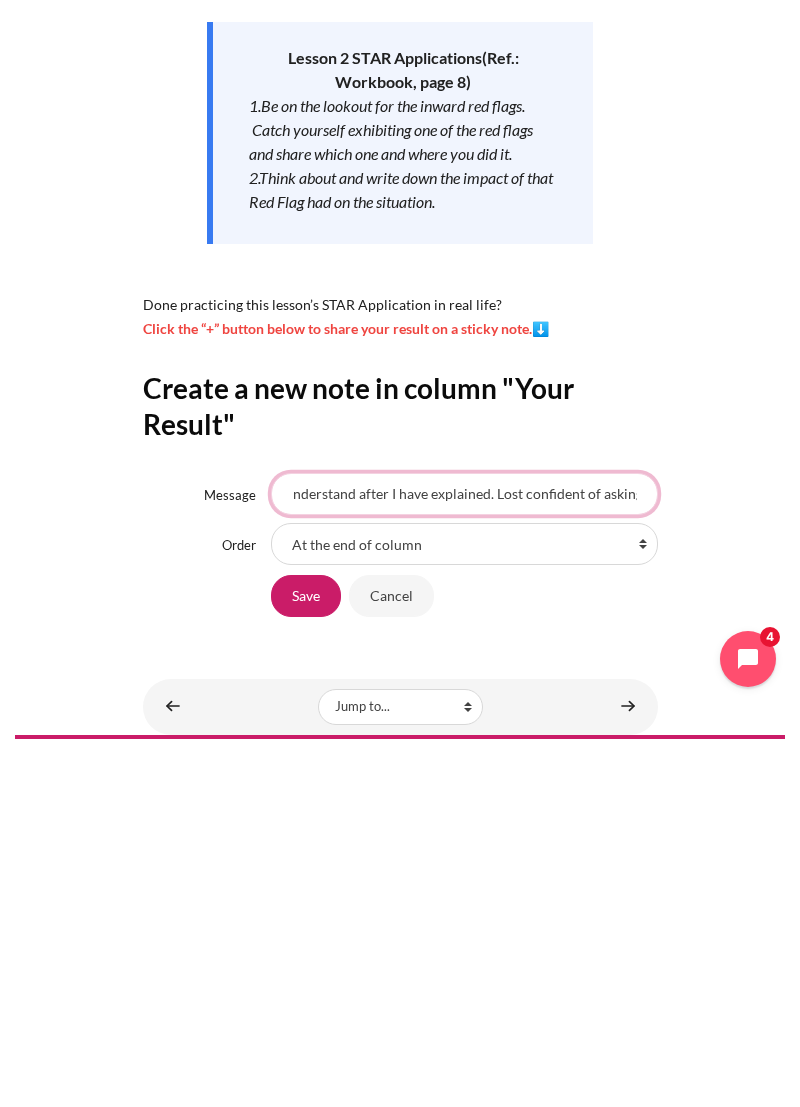 type on "Why she cannot understand after I have explained. Lost confident of asking" 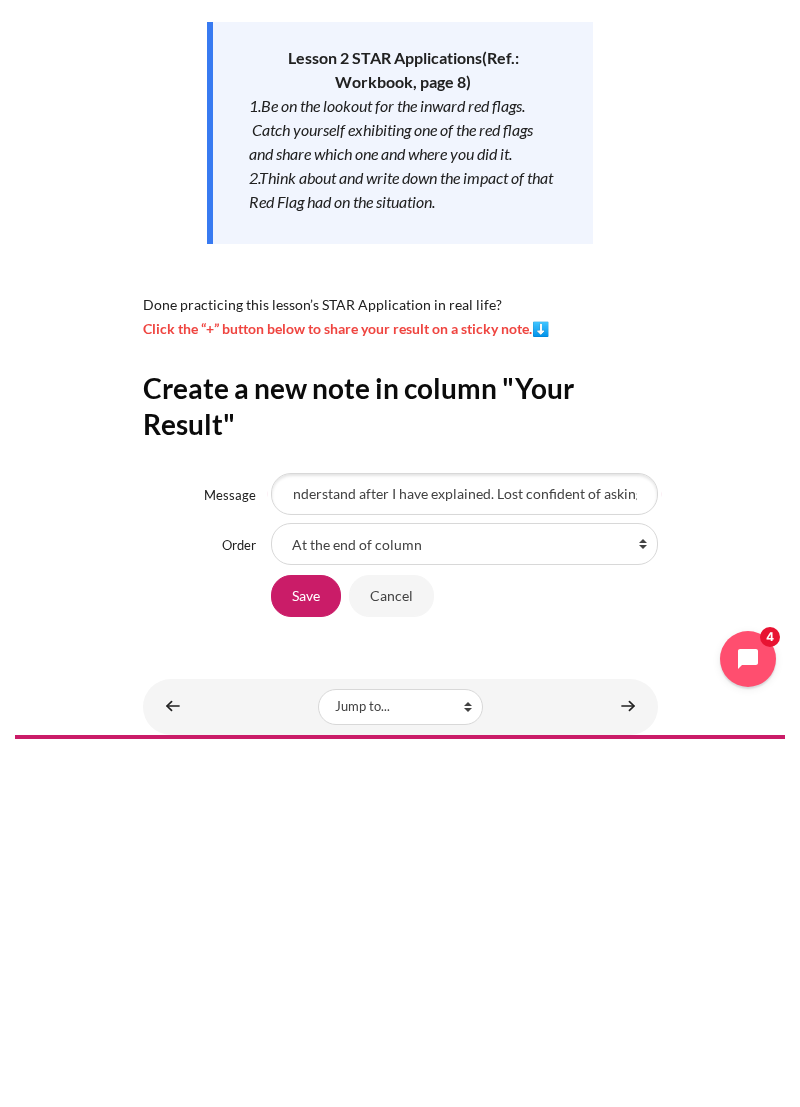 click on "Save" at bounding box center (306, 964) 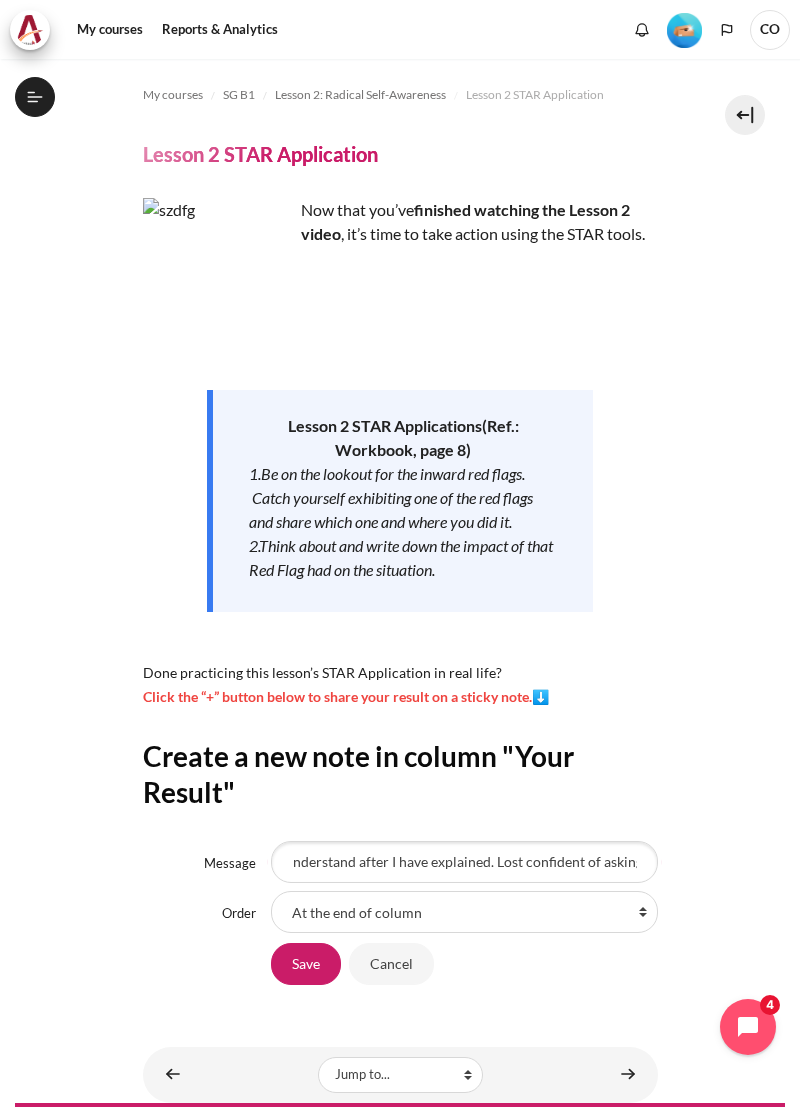 scroll, scrollTop: 0, scrollLeft: 0, axis: both 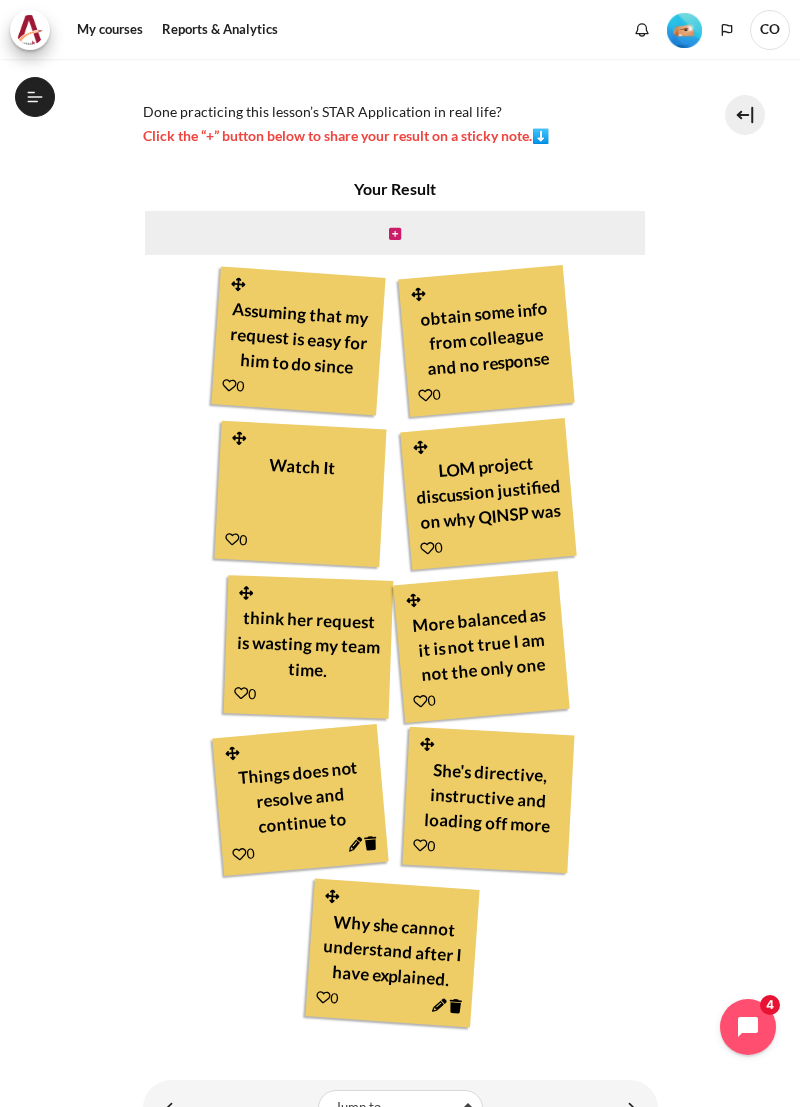 click on "She's directive, instructive and loading off more pressure than it already is" at bounding box center [488, 796] 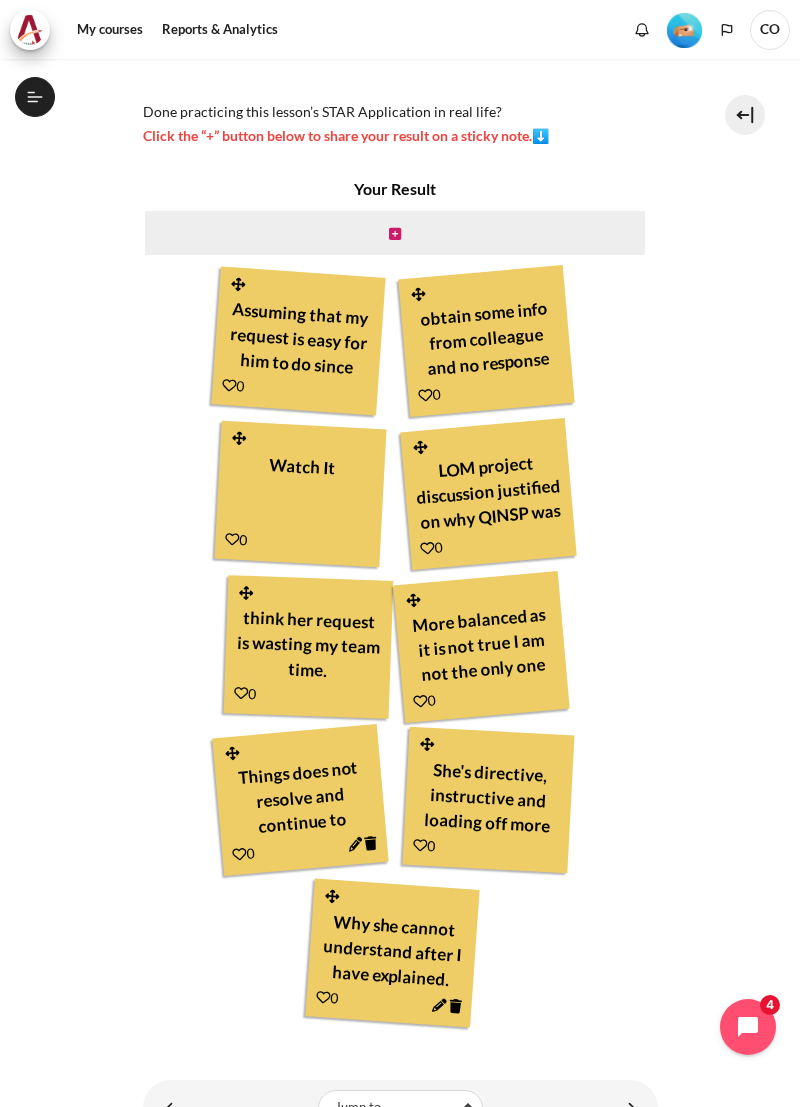 type 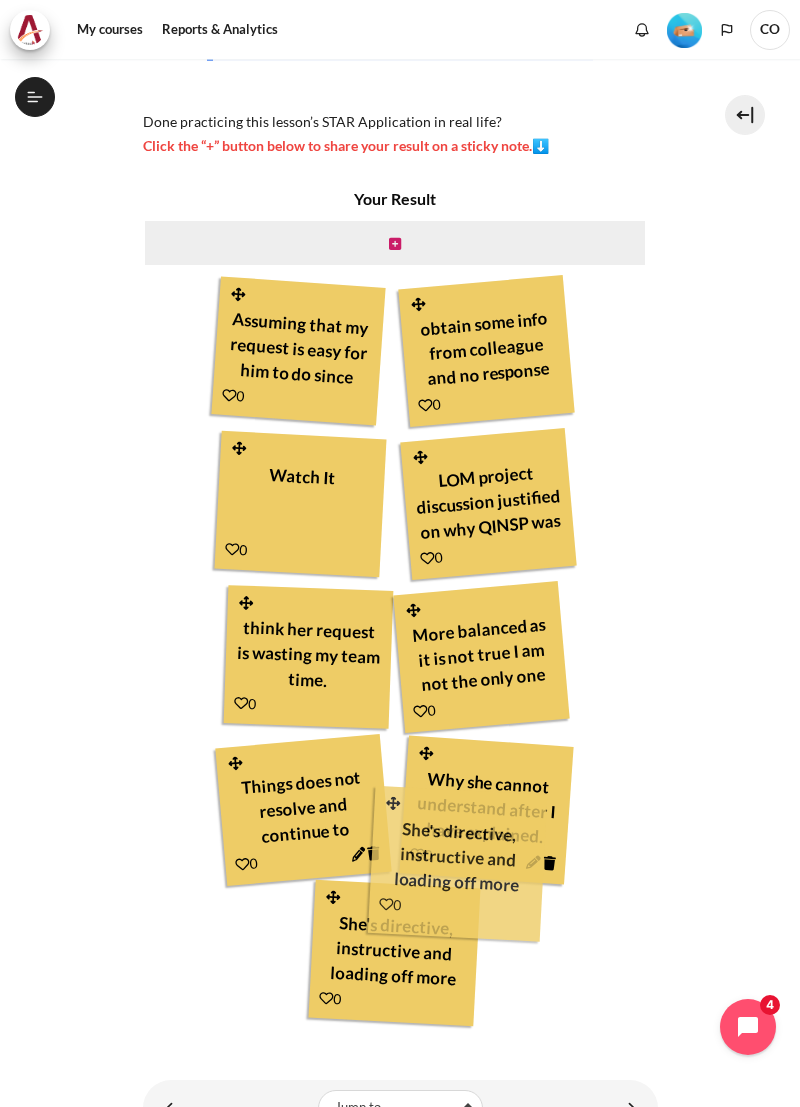 scroll, scrollTop: 561, scrollLeft: 0, axis: vertical 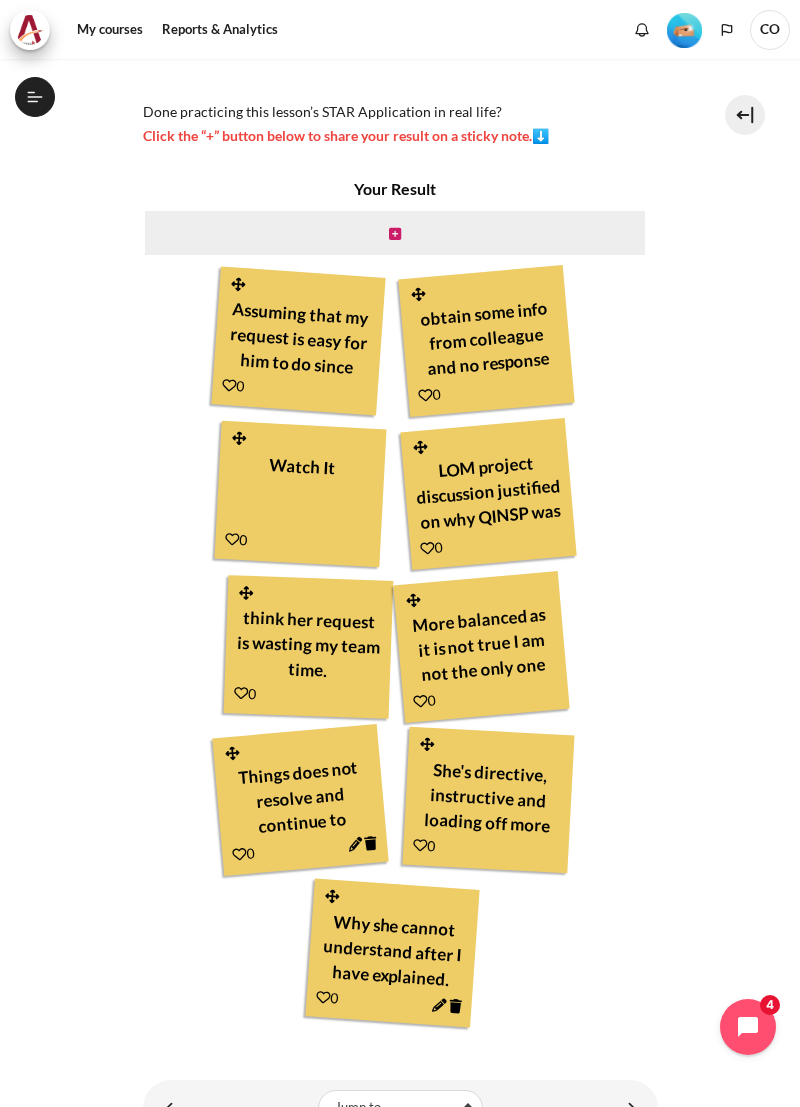 click on "Your Result
Assuming that my request is easy for him to do since he's got experience and expertise
0
obtain some info from colleague and no response" at bounding box center (395, 604) 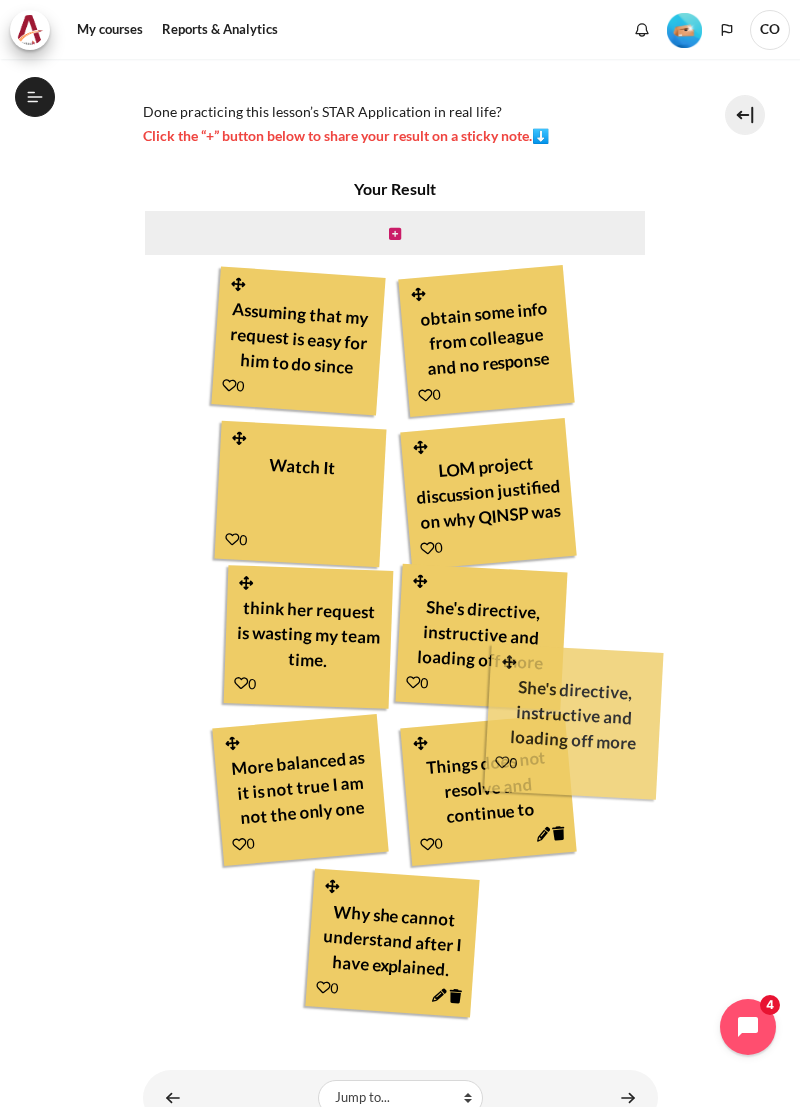 scroll, scrollTop: 551, scrollLeft: 0, axis: vertical 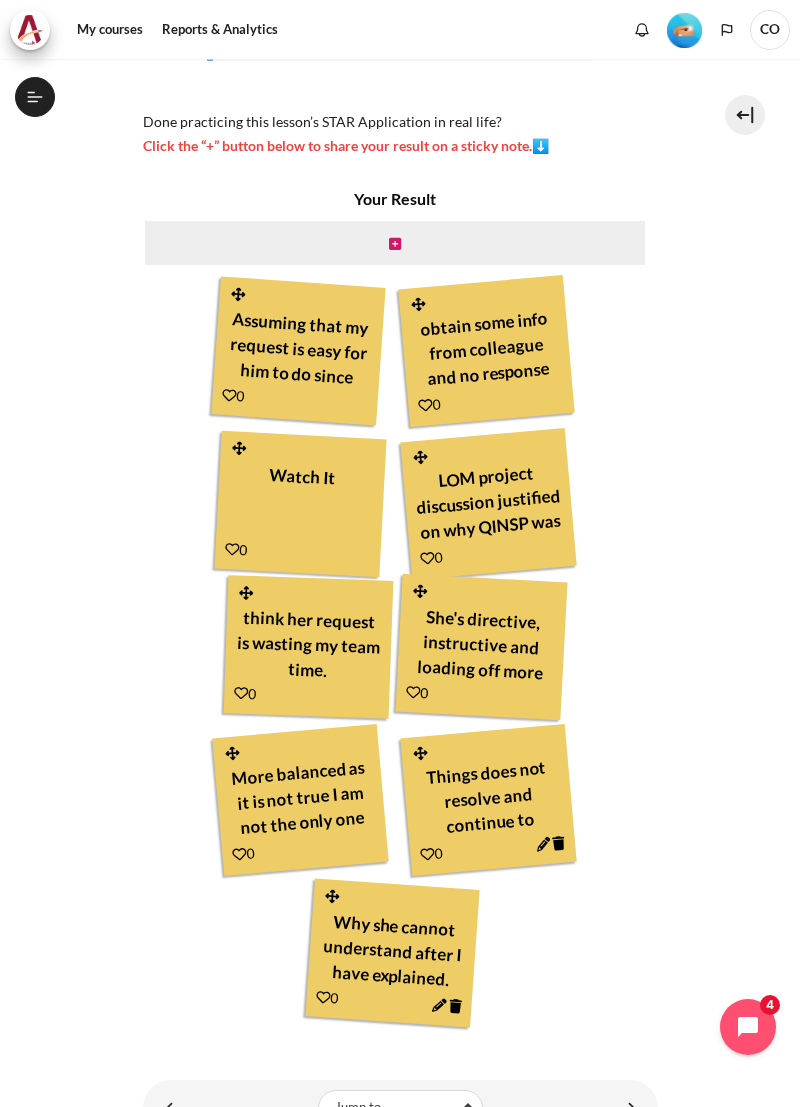 click at bounding box center [479, 695] 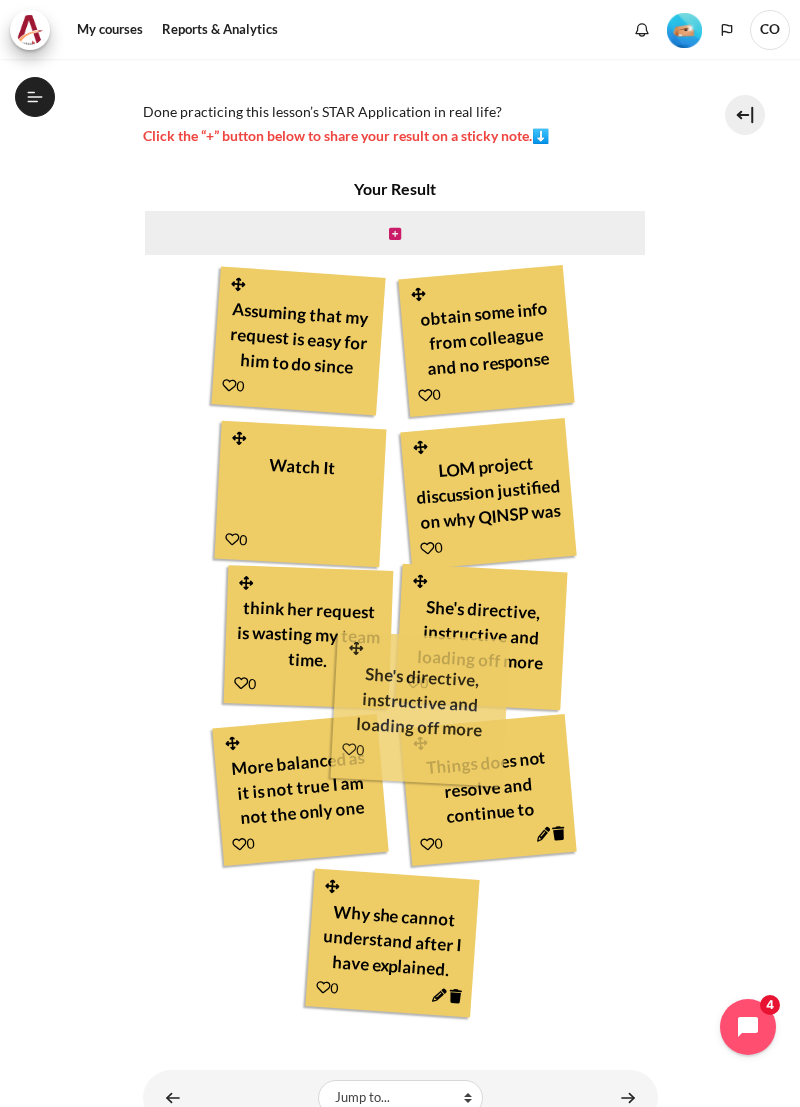scroll, scrollTop: 551, scrollLeft: 0, axis: vertical 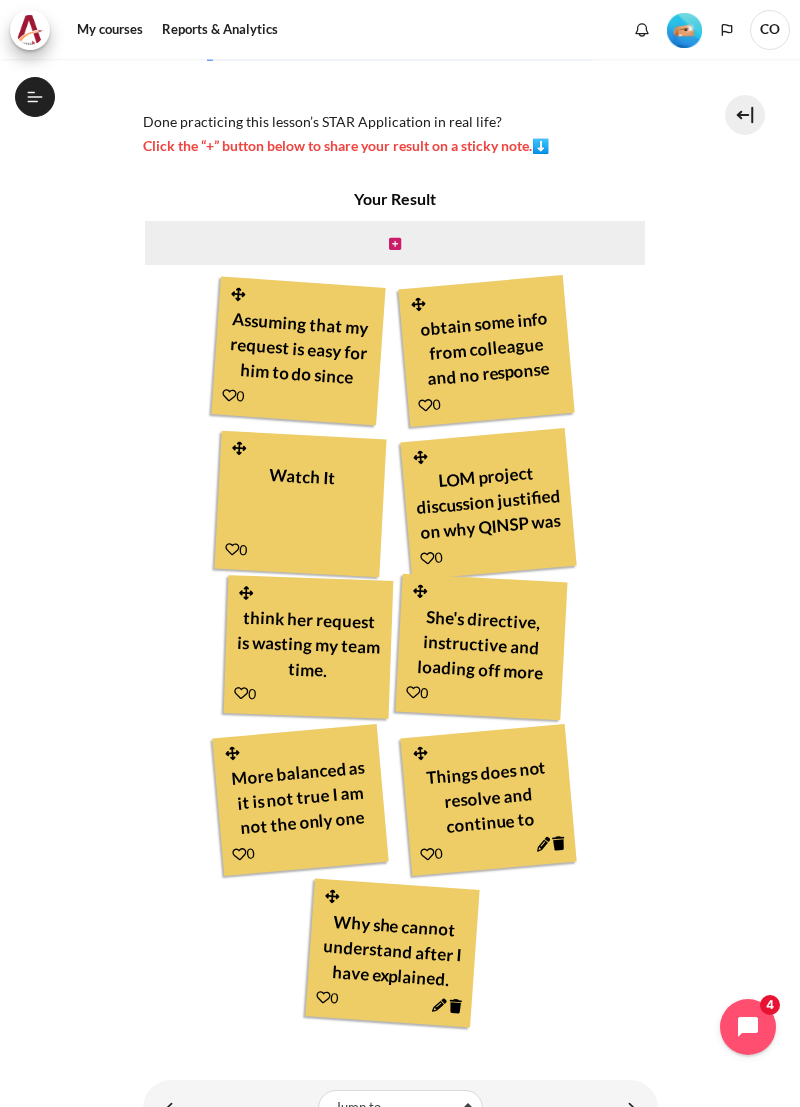 click on "My courses
SG B1
Lesson 2: Radical Self-Awareness
Lesson 2 STAR Application
Lesson 2 STAR Application
Now that you’ve  s" at bounding box center (400, 322) 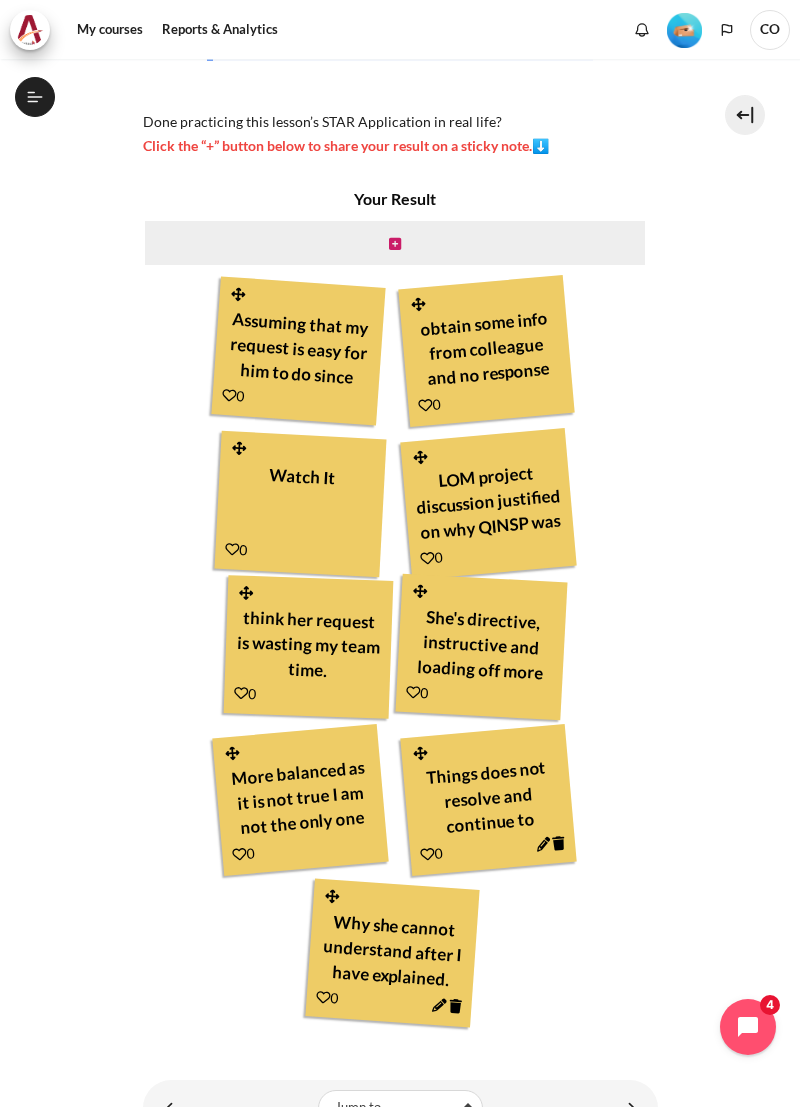 click at bounding box center [628, 1107] 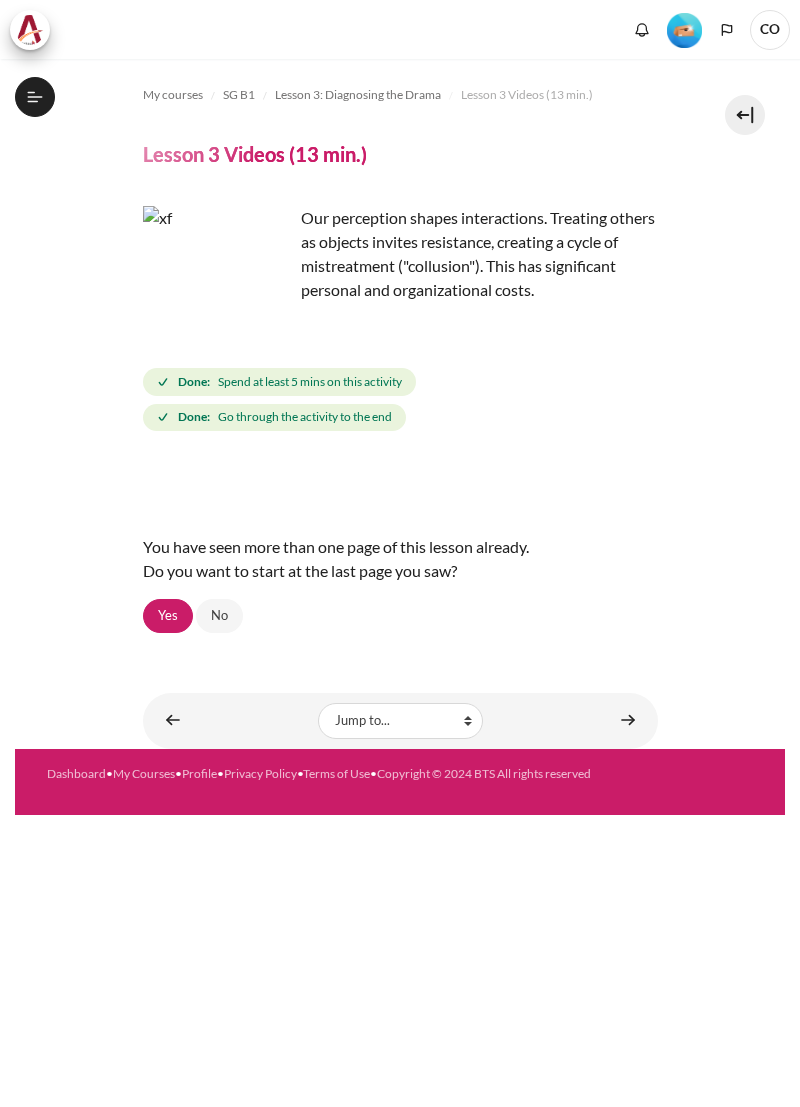 scroll, scrollTop: 0, scrollLeft: 0, axis: both 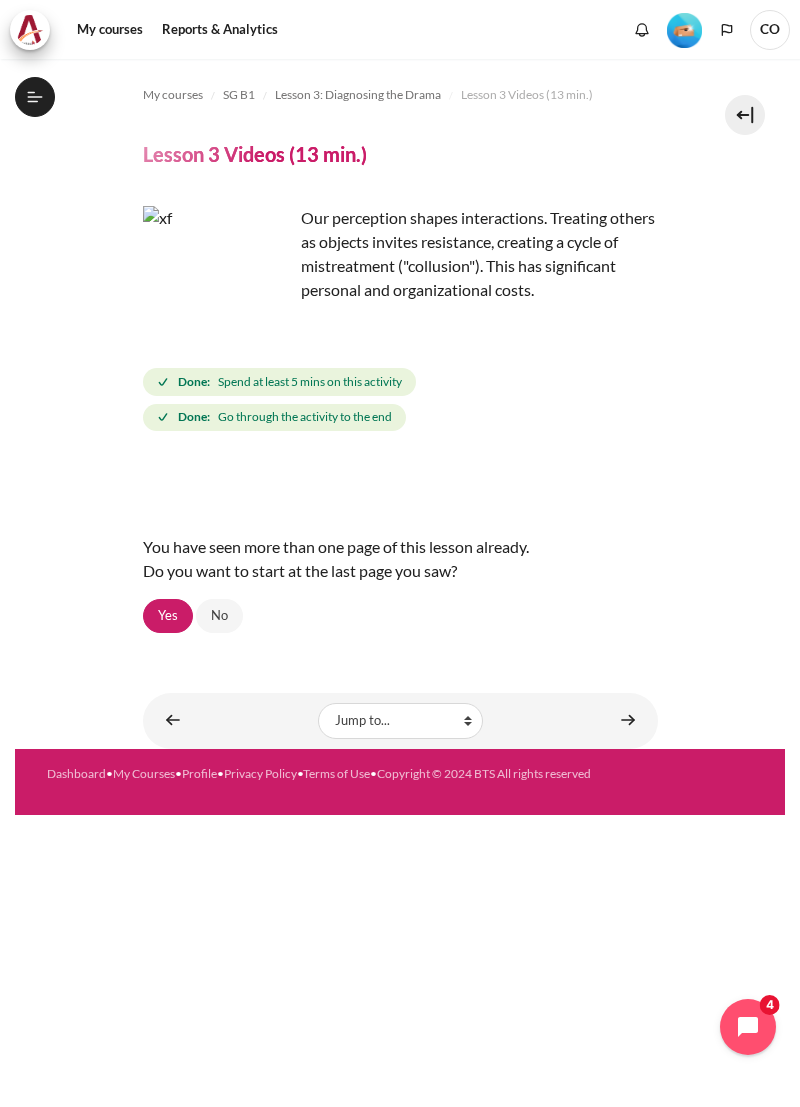 click at bounding box center [218, 281] 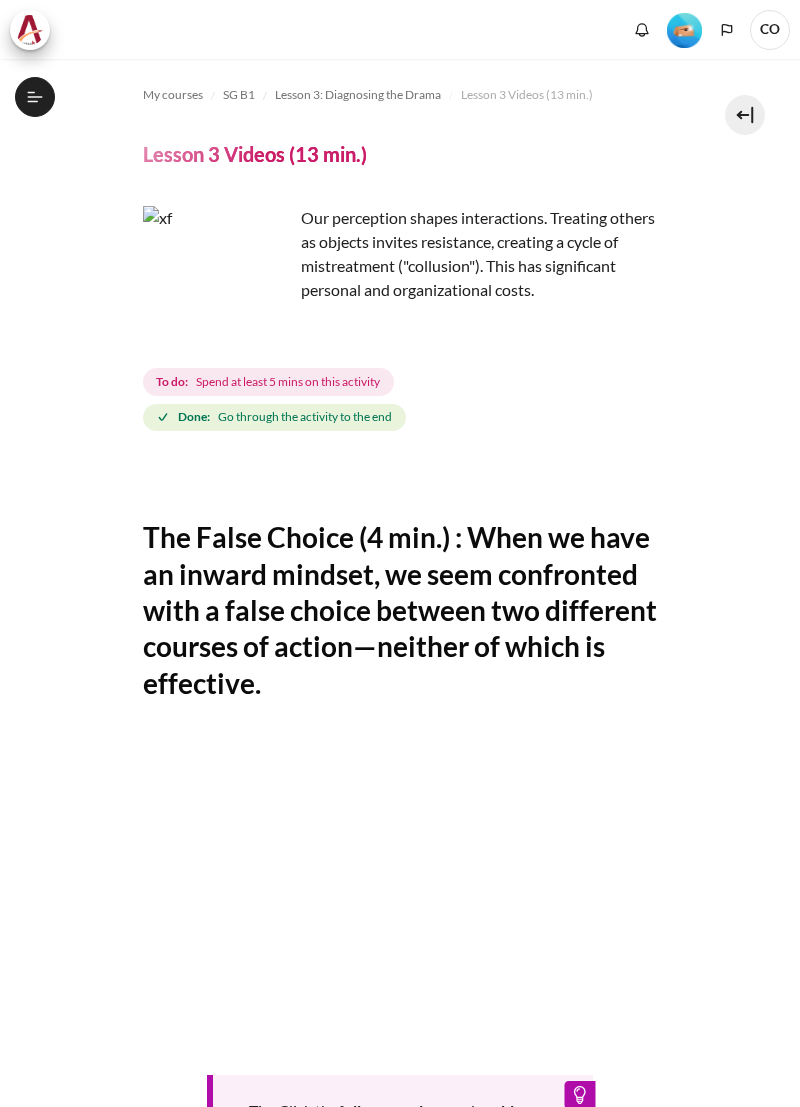 scroll, scrollTop: 0, scrollLeft: 0, axis: both 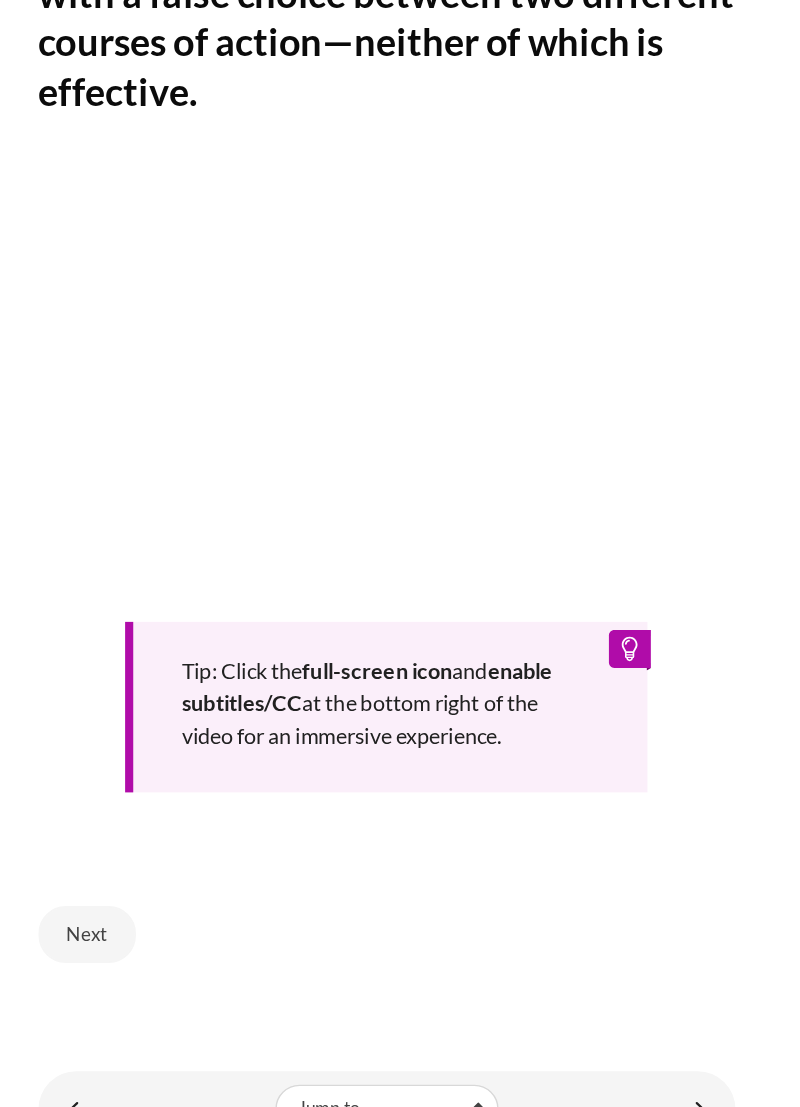 click on "Next" at bounding box center [400, 979] 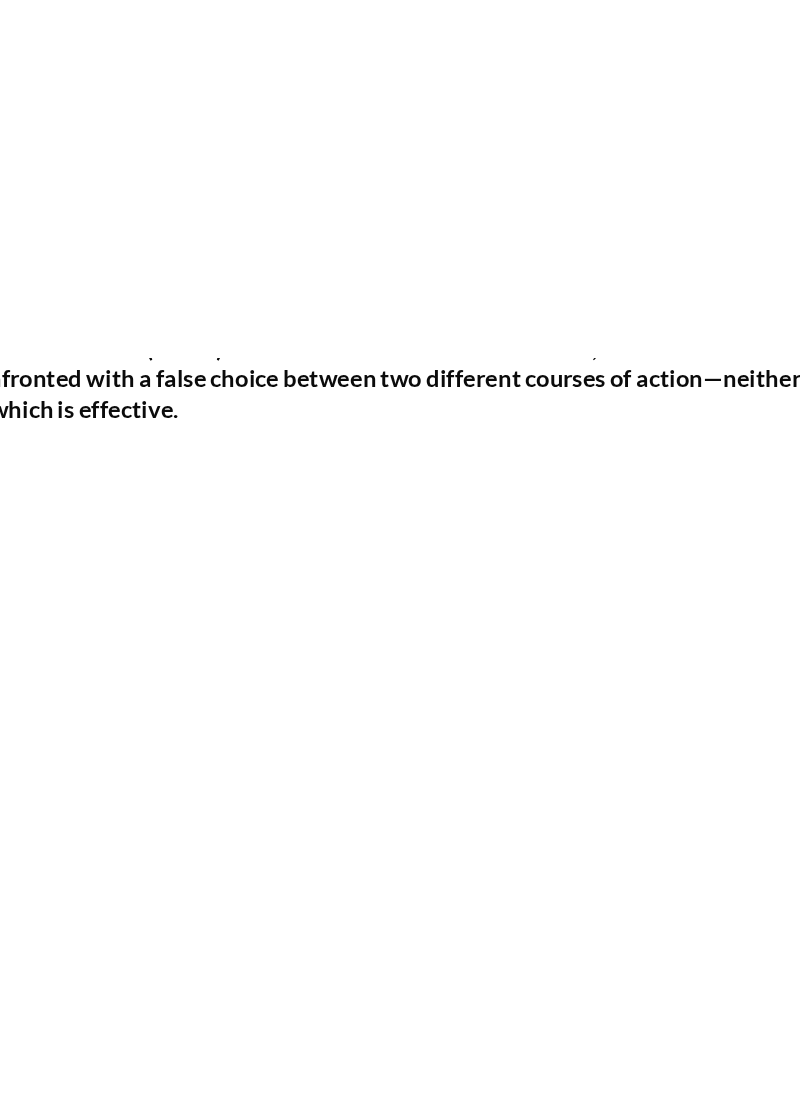 scroll, scrollTop: 0, scrollLeft: 0, axis: both 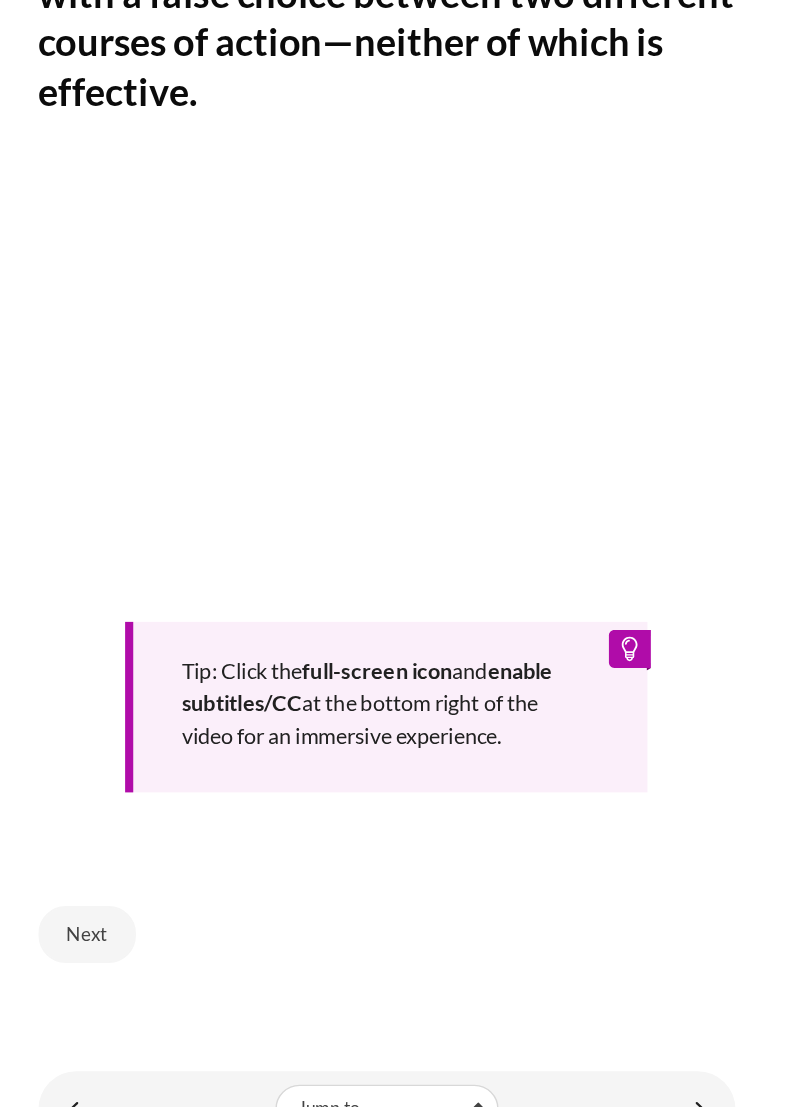 click on "Next" at bounding box center (179, 979) 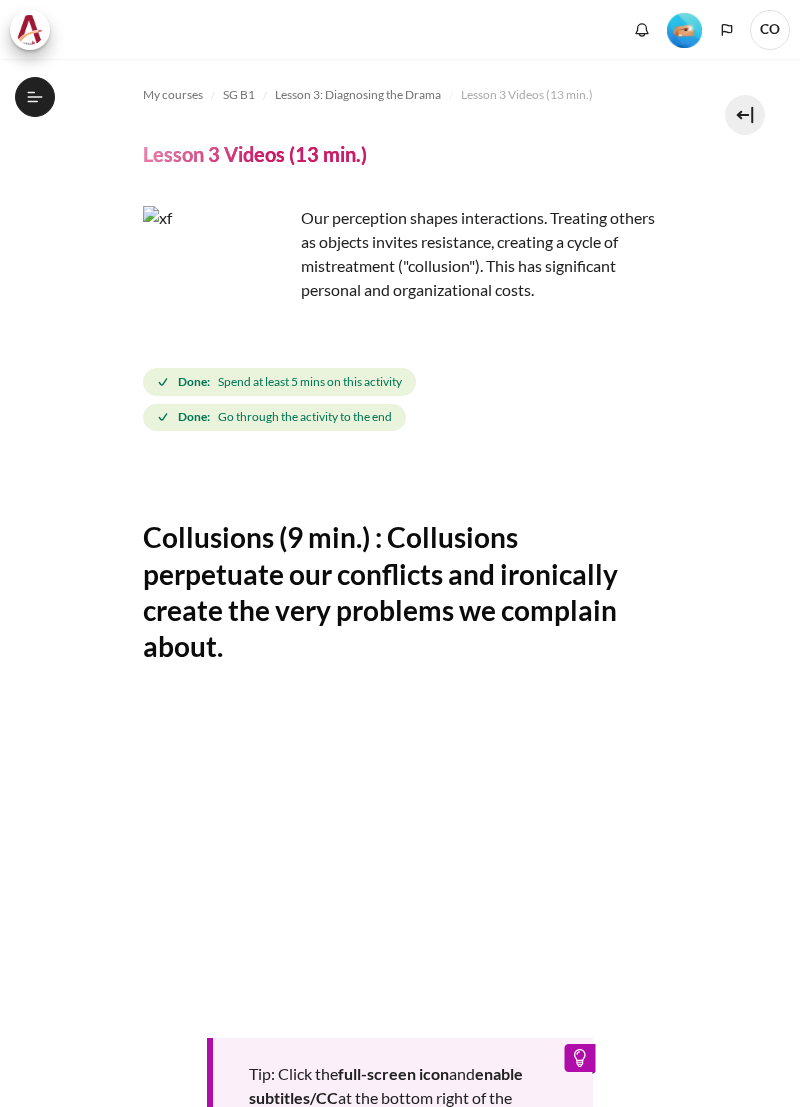 scroll, scrollTop: 0, scrollLeft: 0, axis: both 